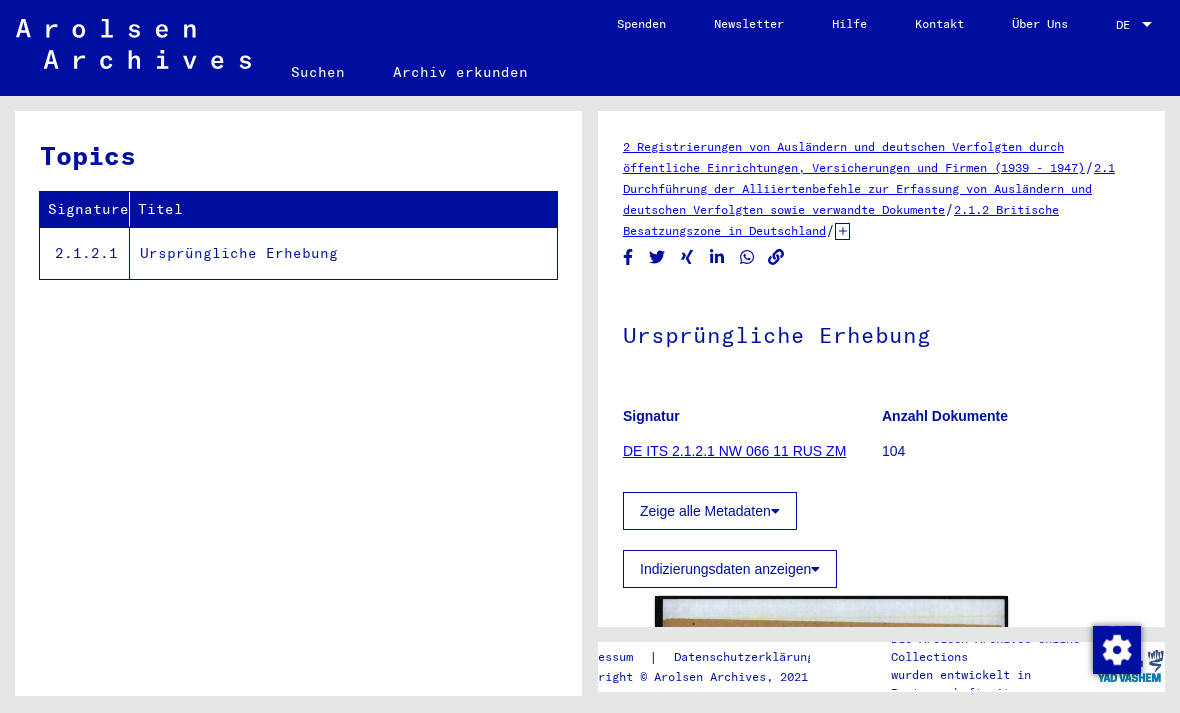 scroll, scrollTop: 0, scrollLeft: 0, axis: both 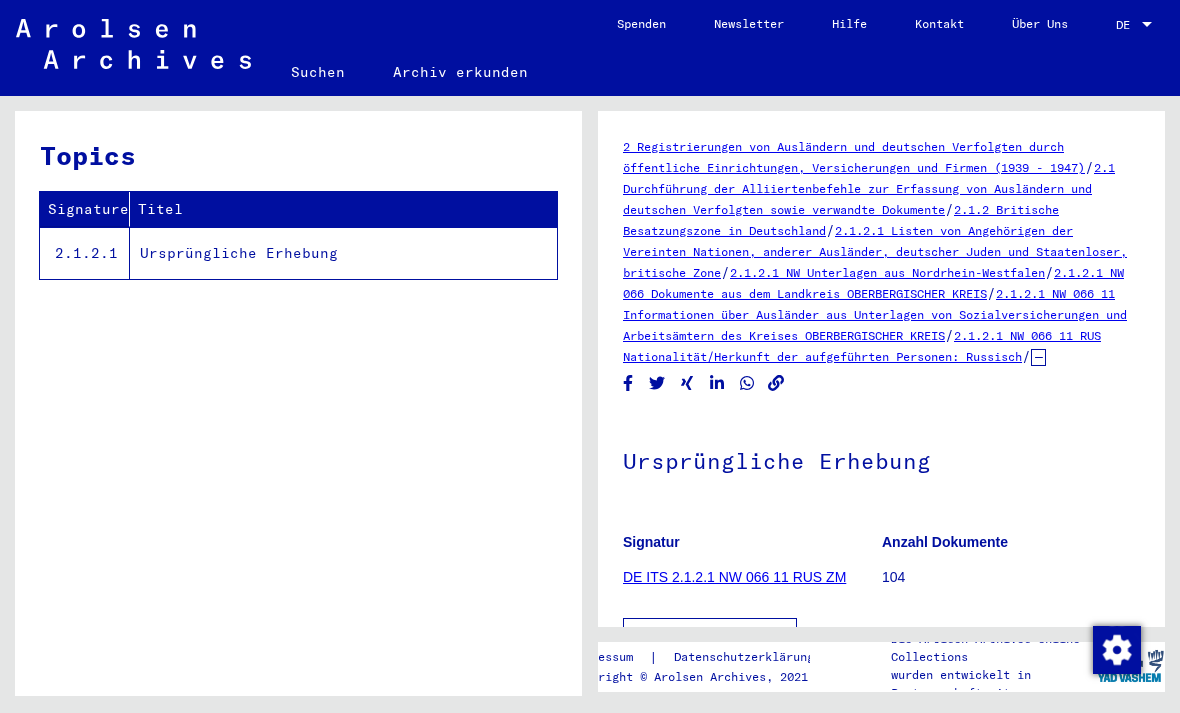 click on "2.1.2.1 NW 066 11 Informationen über Ausländer aus Unterlagen von Sozialversicherungen und Arbeitsämtern des Kreises OBERBERGISCHER KREIS" 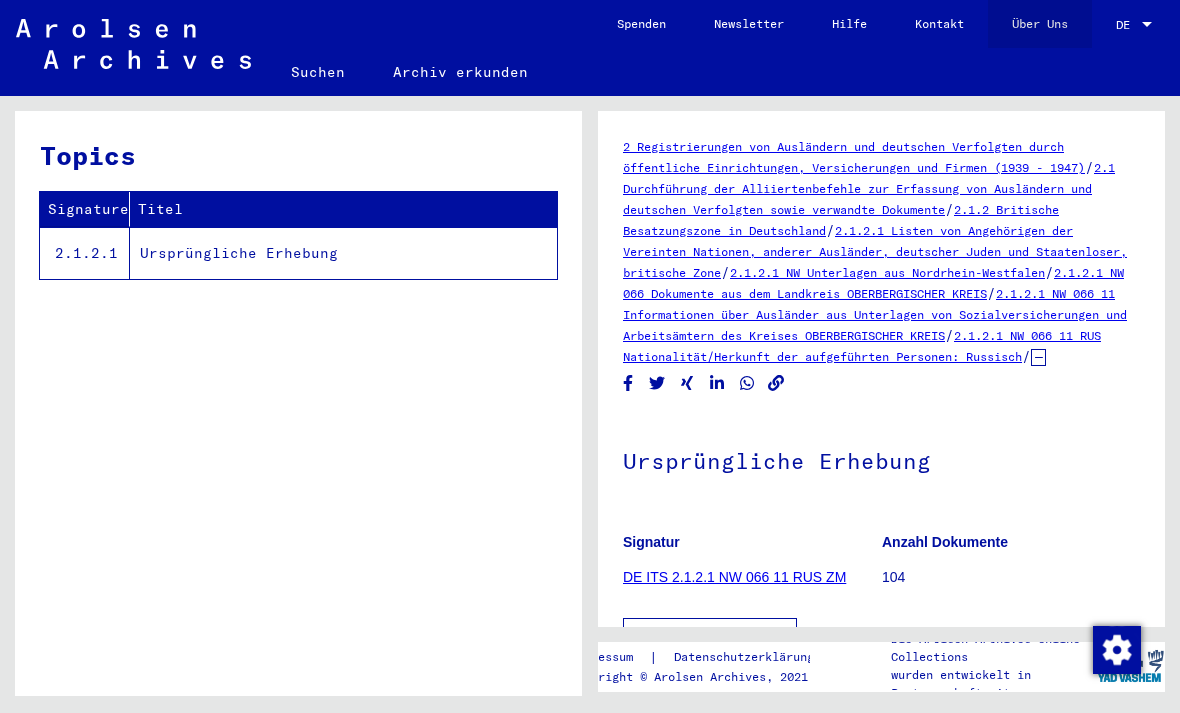 click on "2.1.2.1 NW 066 11 Informationen über Ausländer aus Unterlagen von Sozialversicherungen und Arbeitsämtern des Kreises OBERBERGISCHER KREIS" 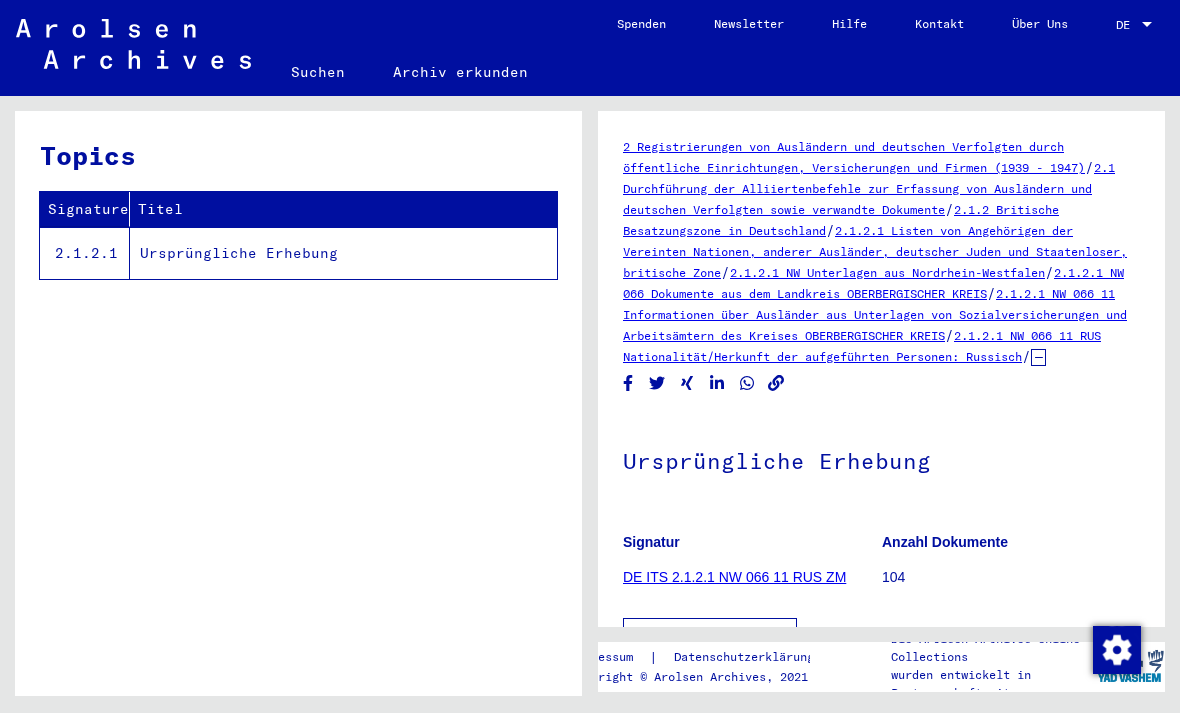 click on "2.1.2.1 NW 066 11 Informationen über Ausländer aus Unterlagen von Sozialversicherungen und Arbeitsämtern des Kreises OBERBERGISCHER KREIS" 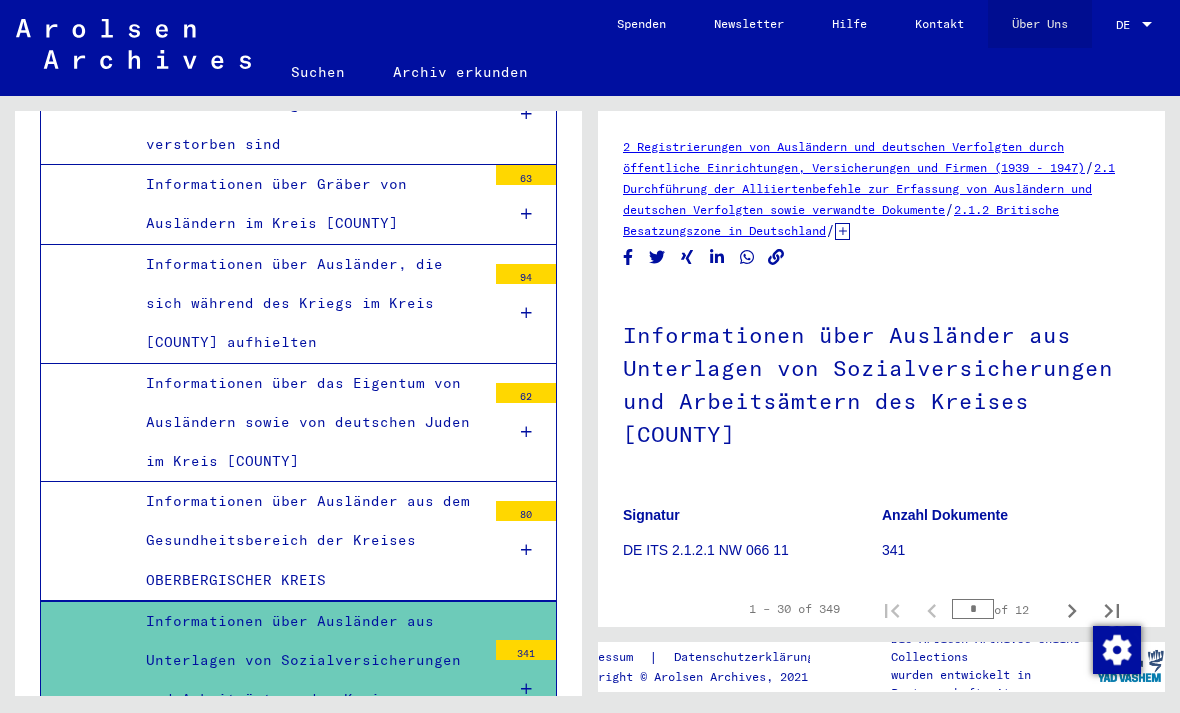 scroll, scrollTop: 6819, scrollLeft: 0, axis: vertical 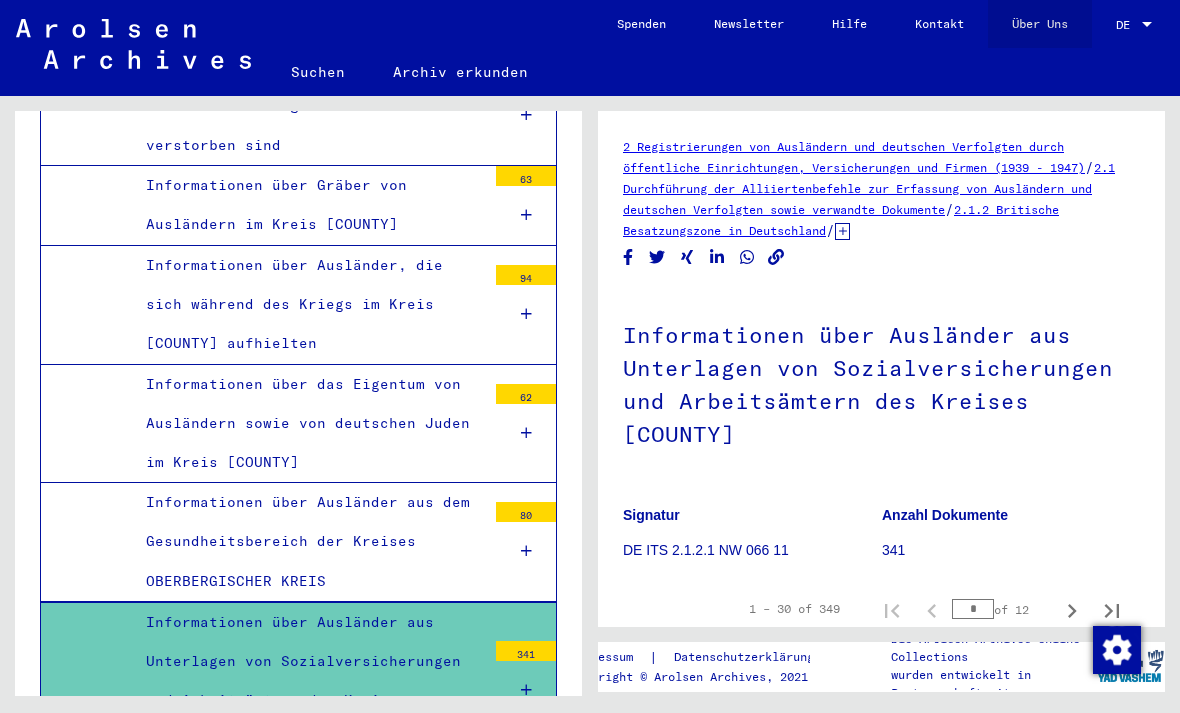 click on "Informationen über Ausländer aus dem Gesundheitsbereich der Kreises OBERBERGISCHER KREIS" at bounding box center (308, 542) 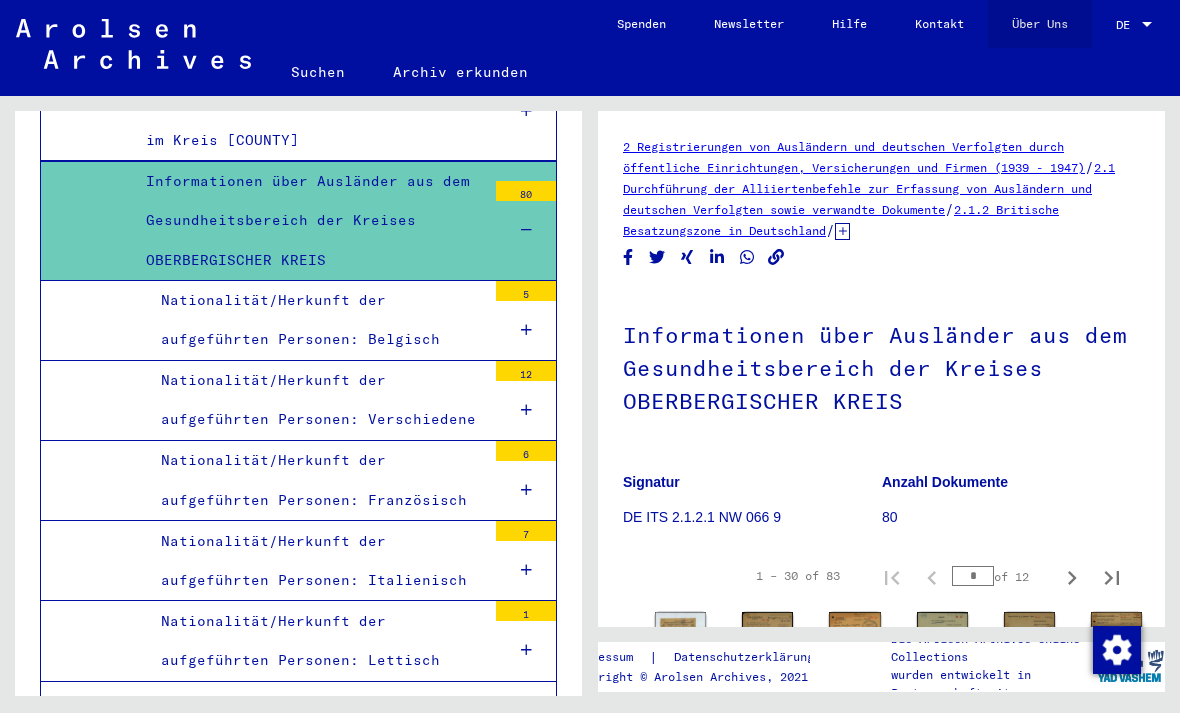 scroll, scrollTop: 7147, scrollLeft: 0, axis: vertical 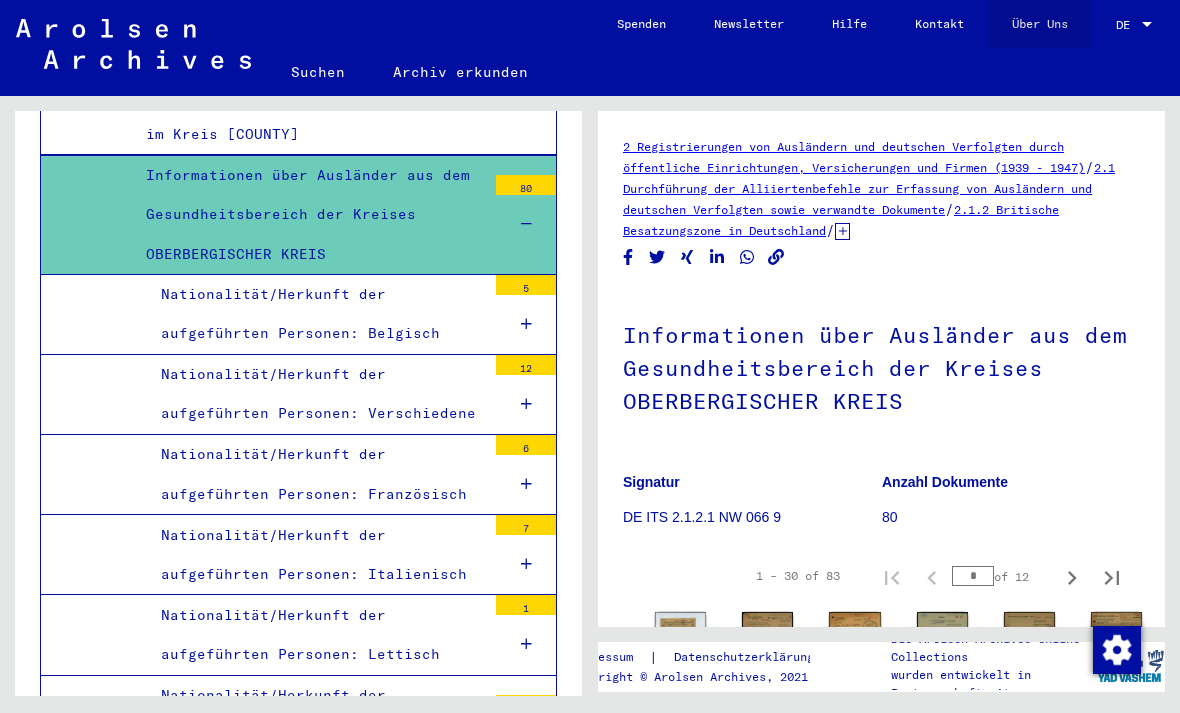 click on "Nationalität/Herkunft der aufgeführten Personen: Französisch" at bounding box center [316, 474] 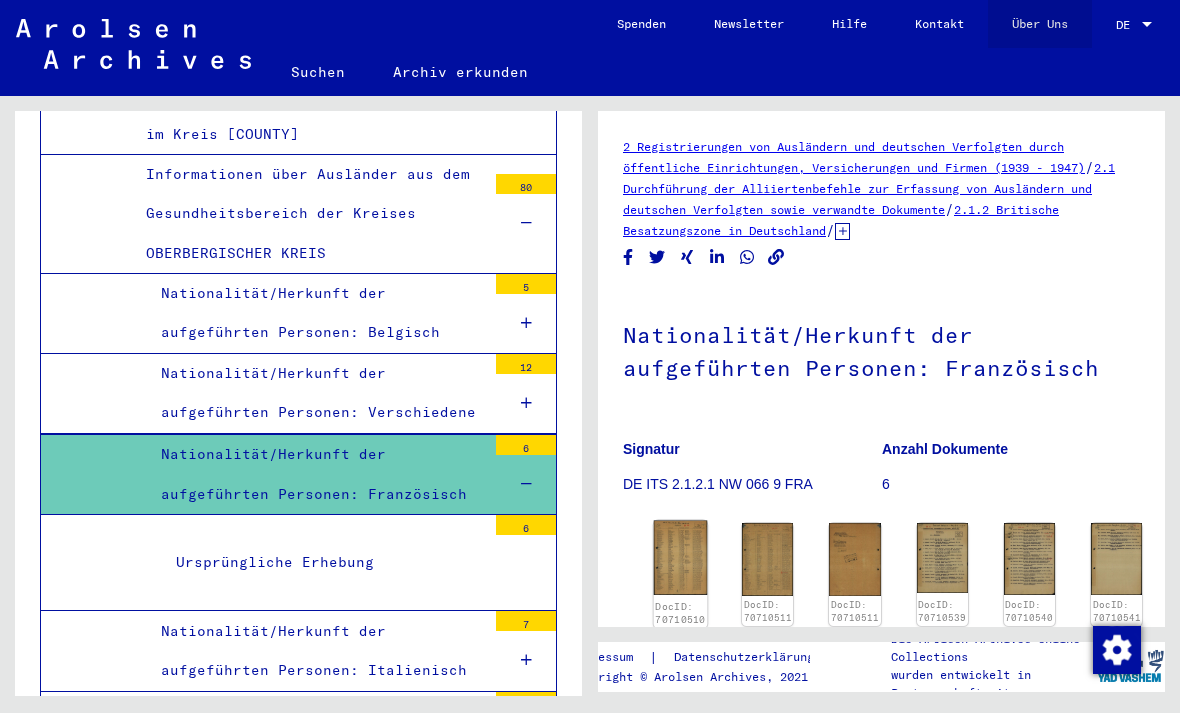 click 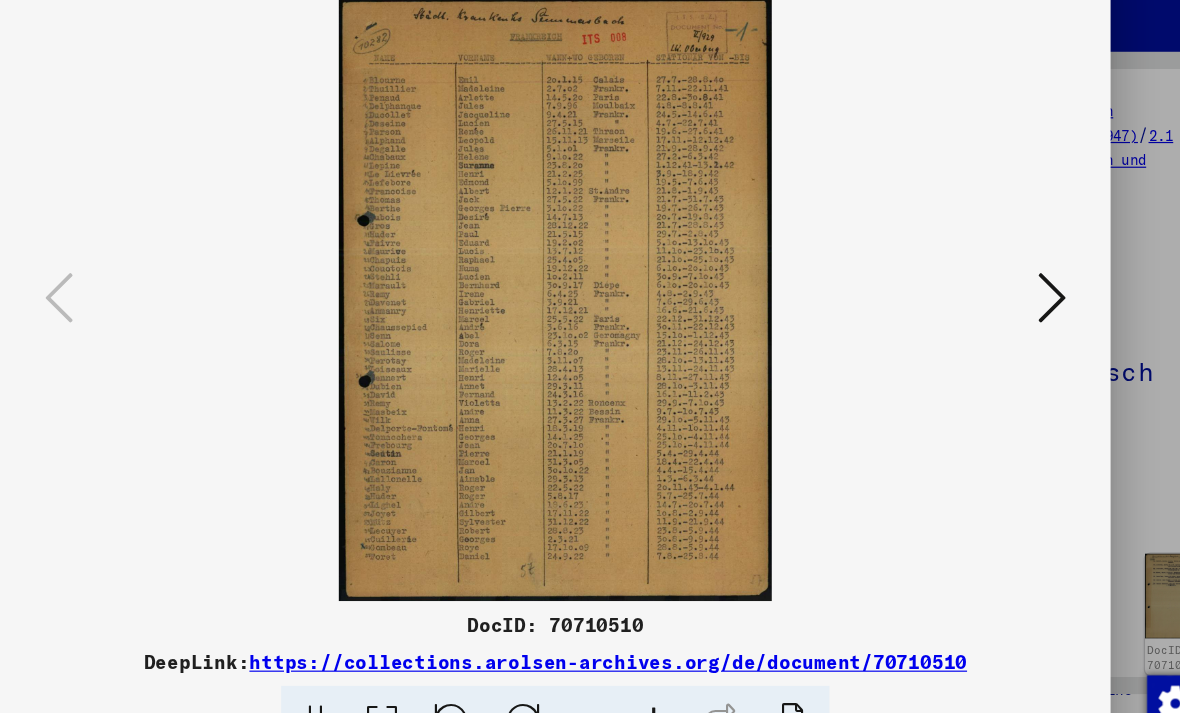 click at bounding box center [1012, 305] 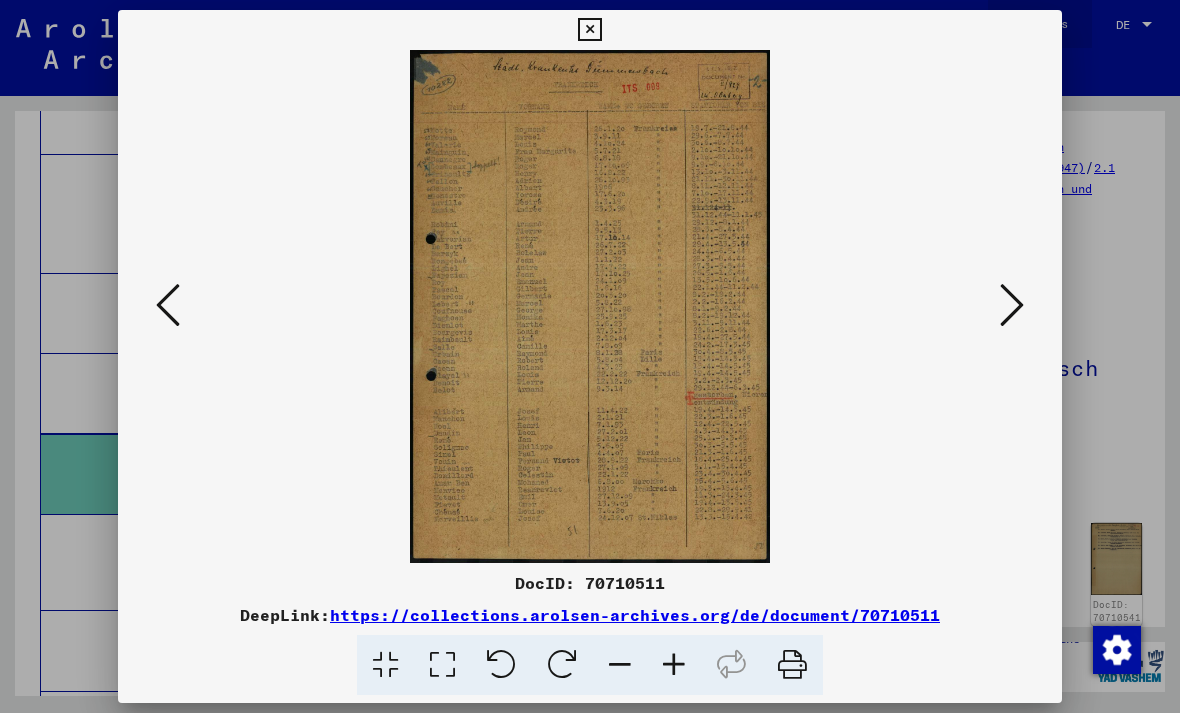 click at bounding box center (589, 30) 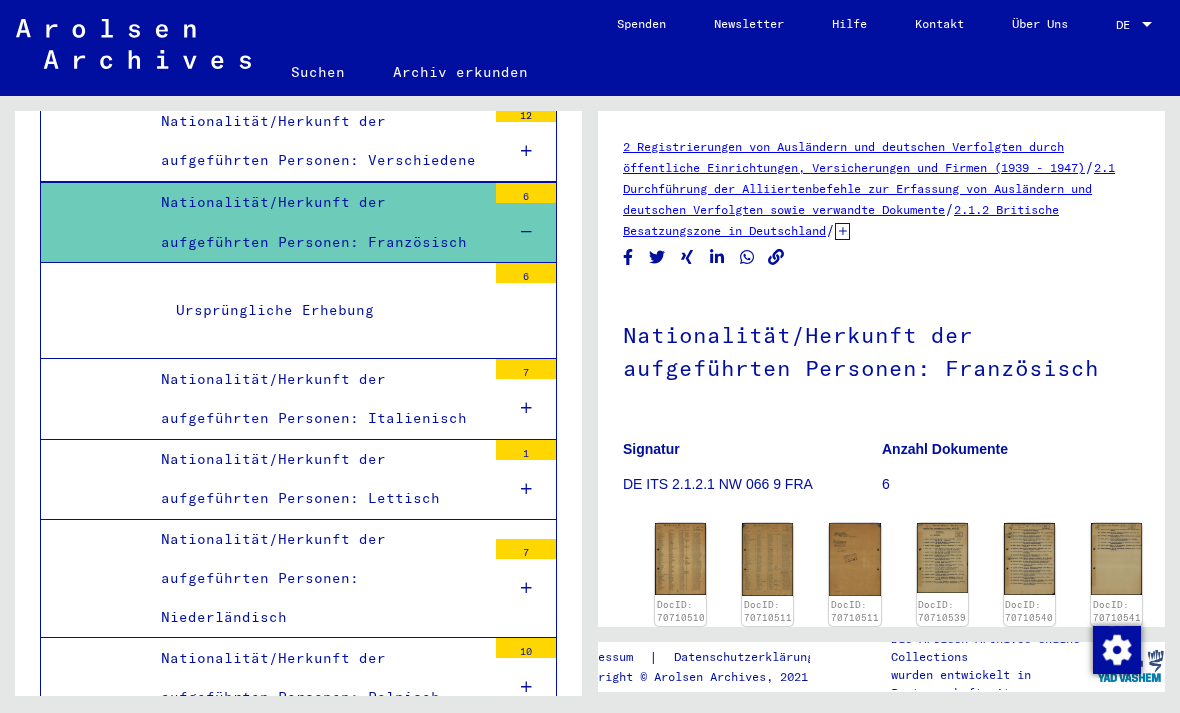 scroll, scrollTop: 7406, scrollLeft: 0, axis: vertical 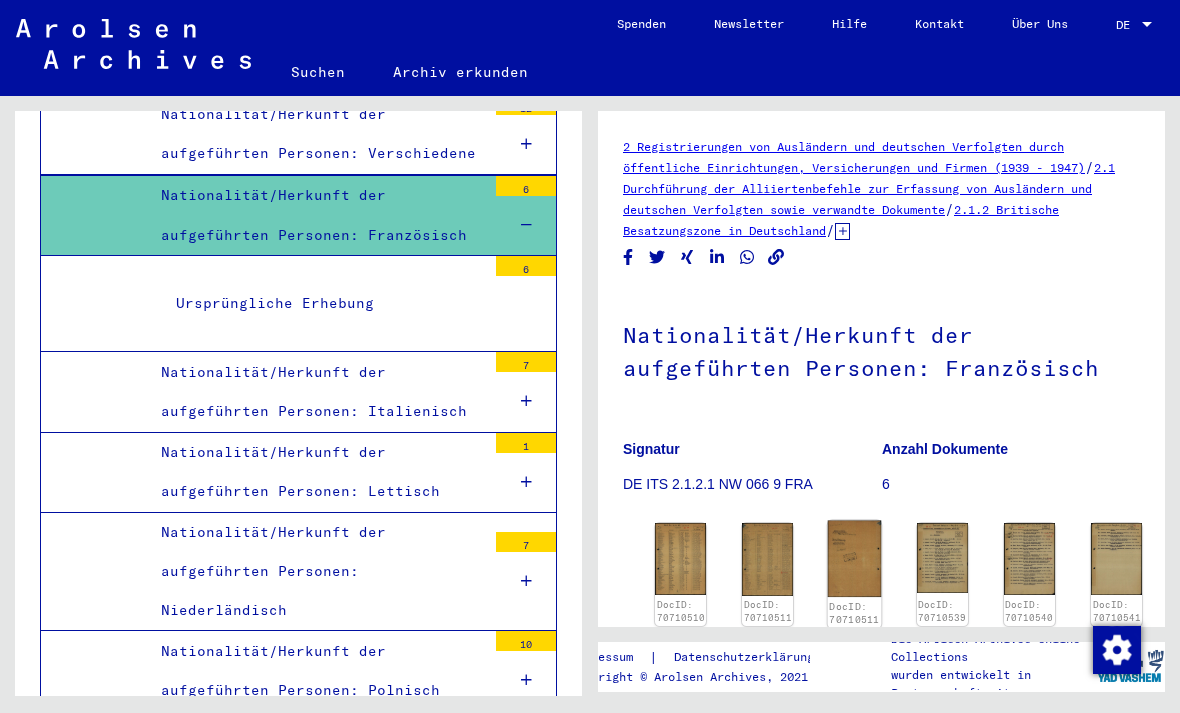 click 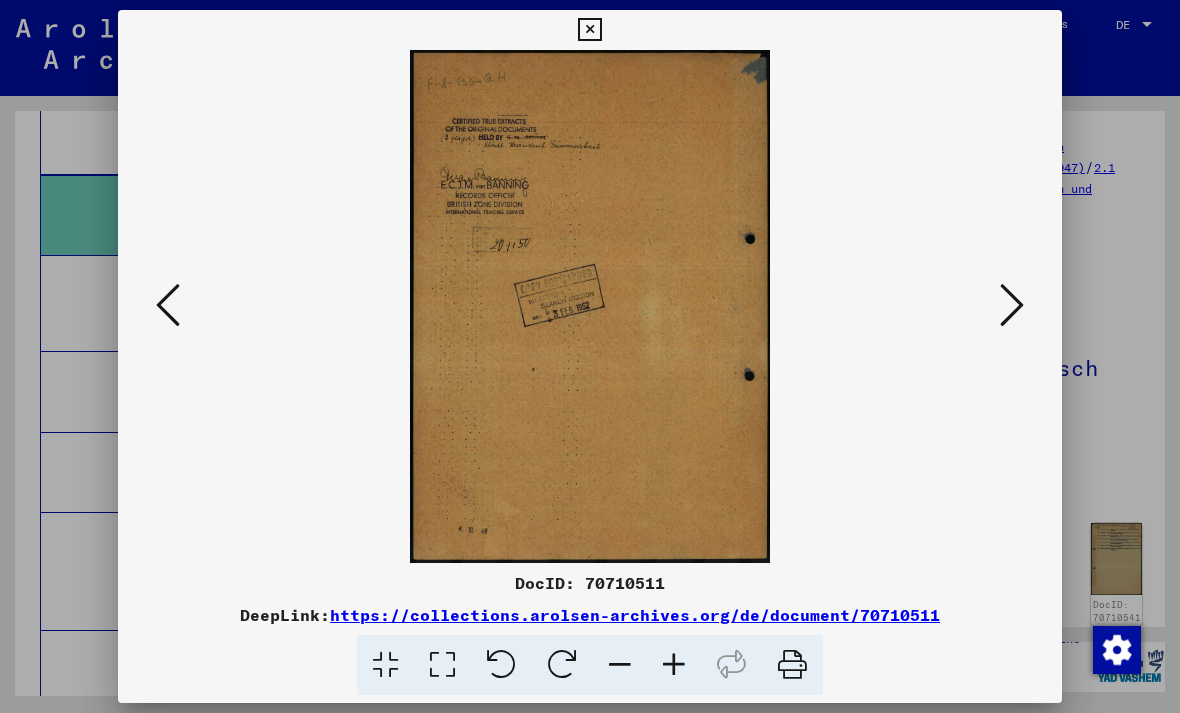 click at bounding box center (1012, 306) 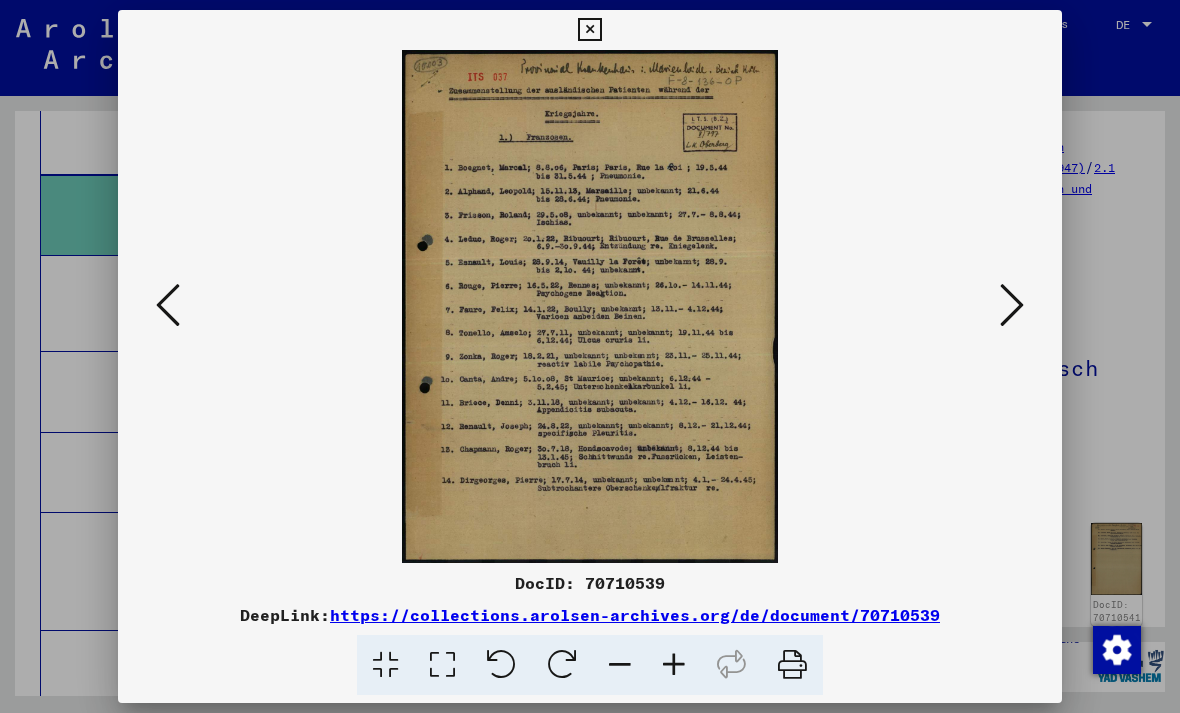 click at bounding box center [1012, 305] 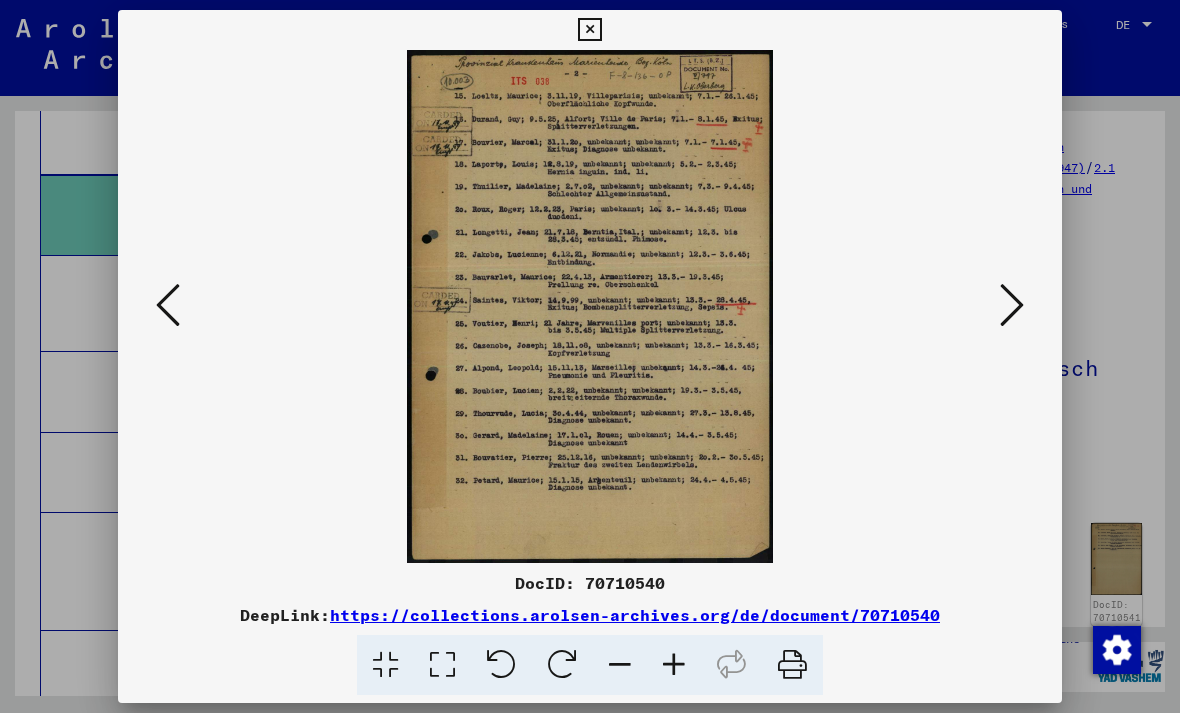 click at bounding box center [590, 306] 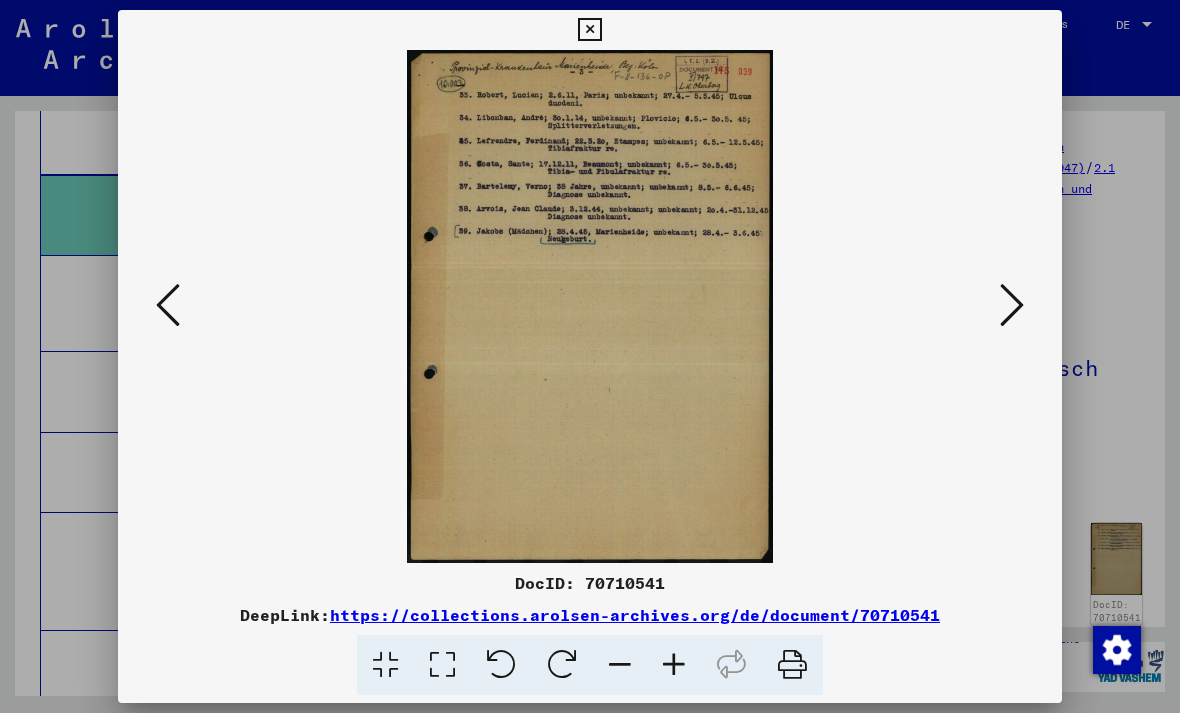 click at bounding box center [1012, 305] 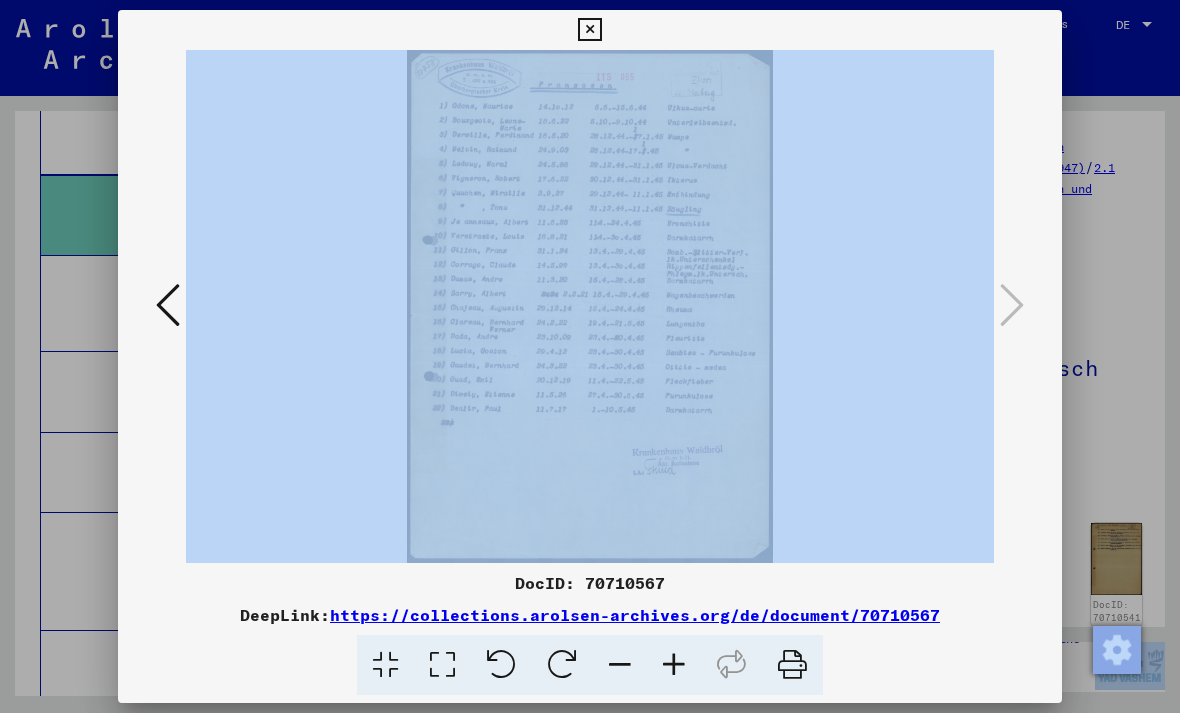click at bounding box center (589, 30) 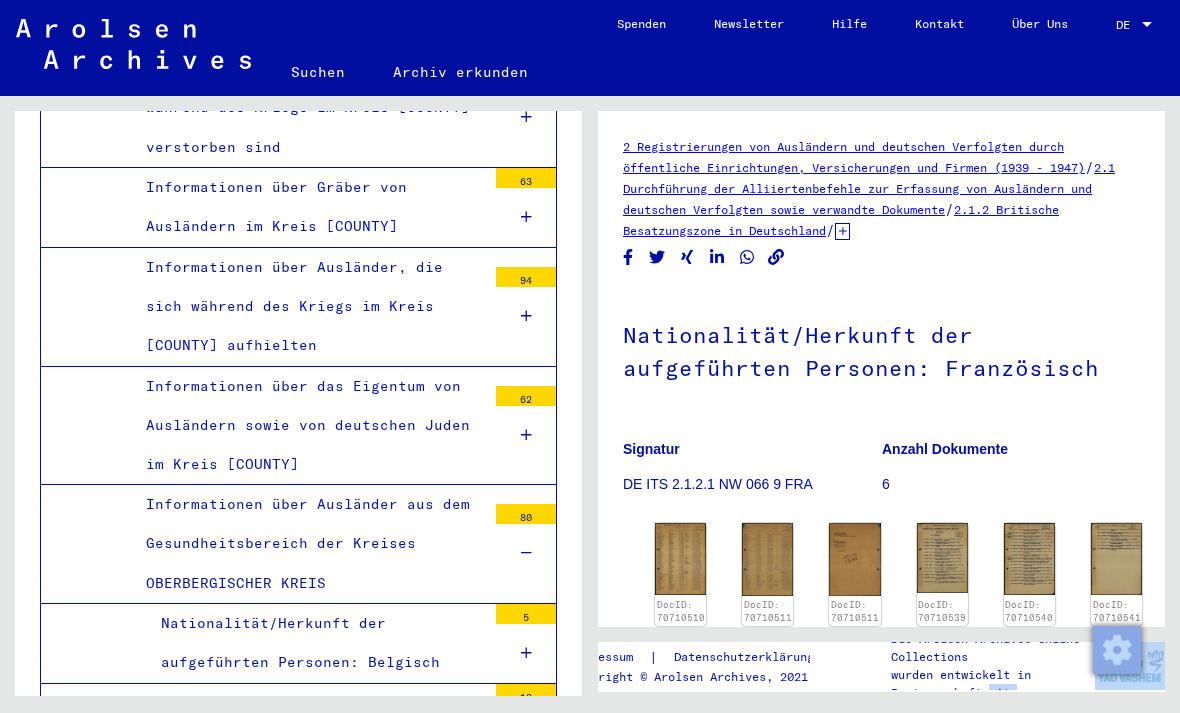 scroll, scrollTop: 6791, scrollLeft: 0, axis: vertical 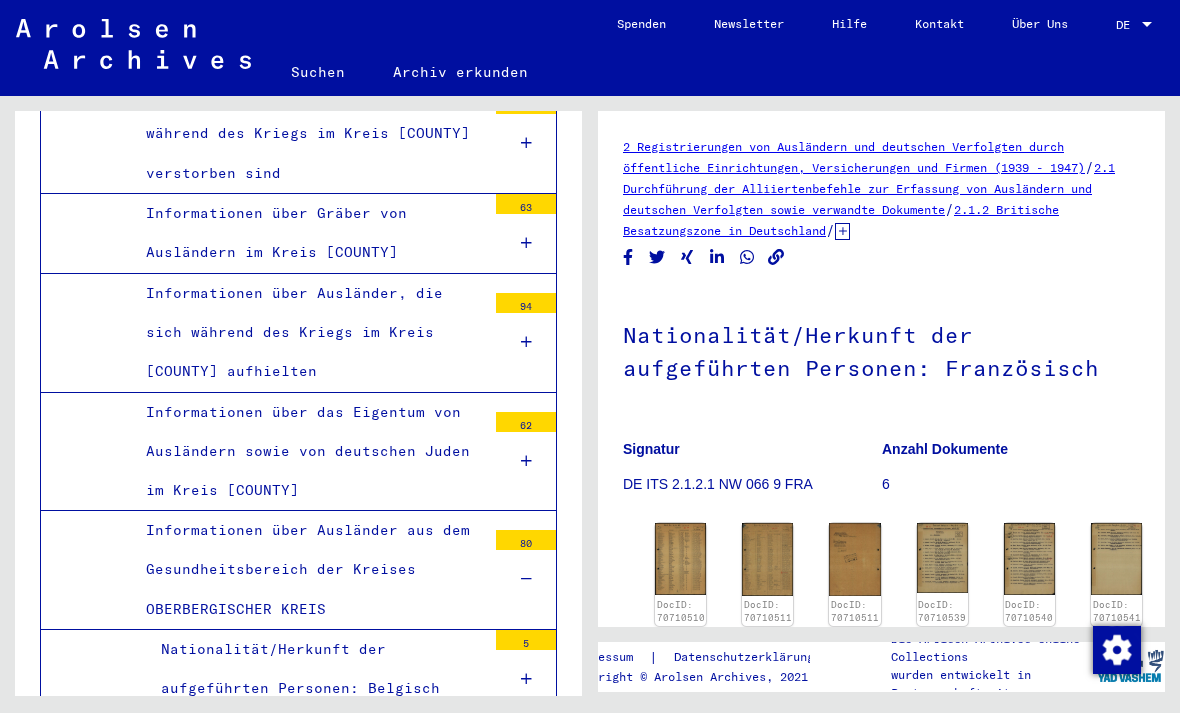 click on "Informationen über Ausländer, die sich während des Kriegs im Kreis [COUNTY] aufhielten" at bounding box center [308, 333] 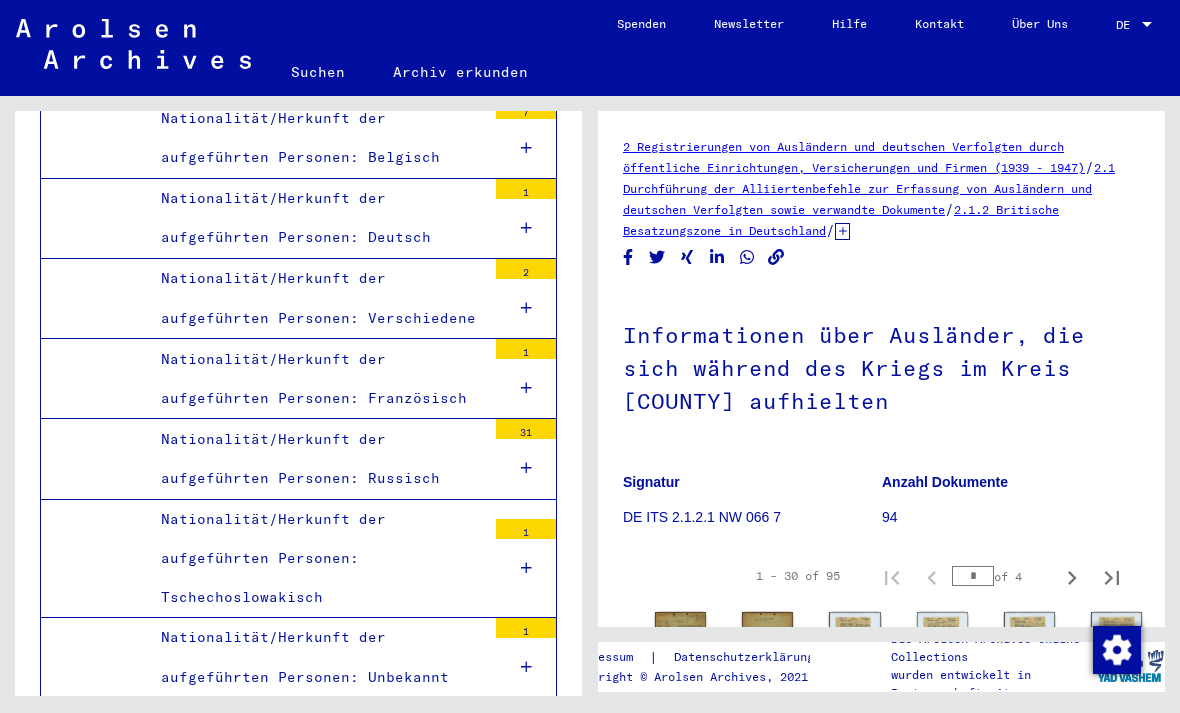 scroll, scrollTop: 7100, scrollLeft: 0, axis: vertical 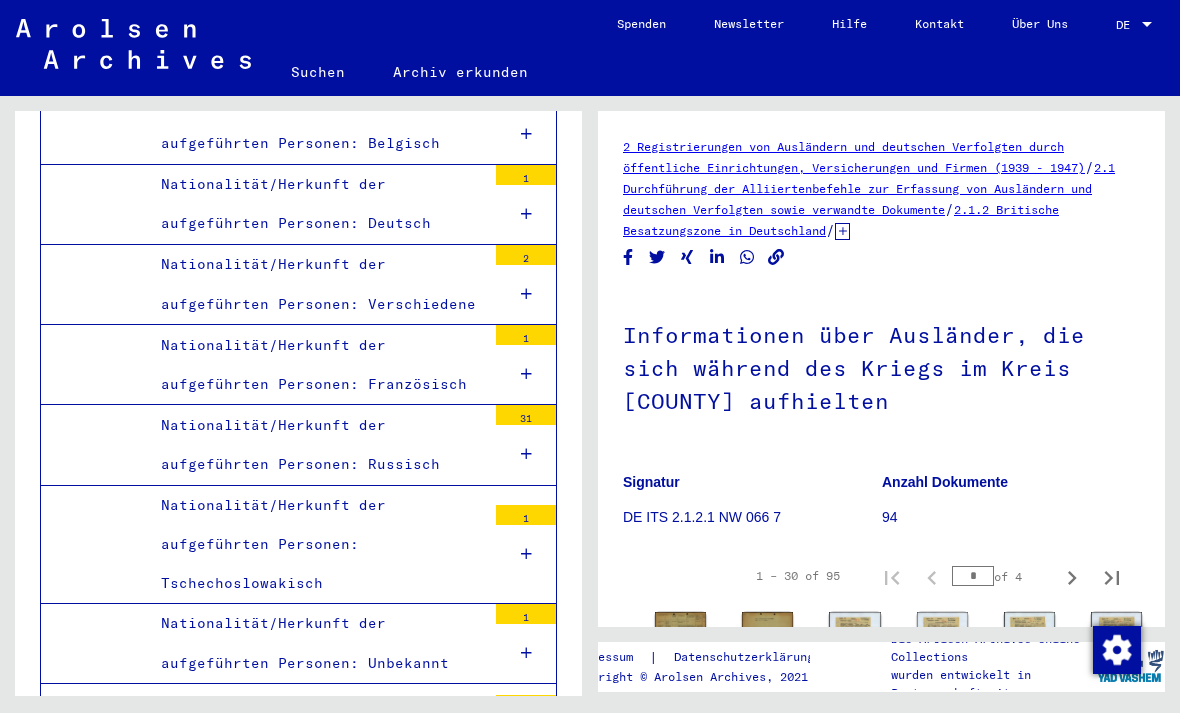 click on "Nationalität/Herkunft der aufgeführten Personen: Französisch" at bounding box center [316, 365] 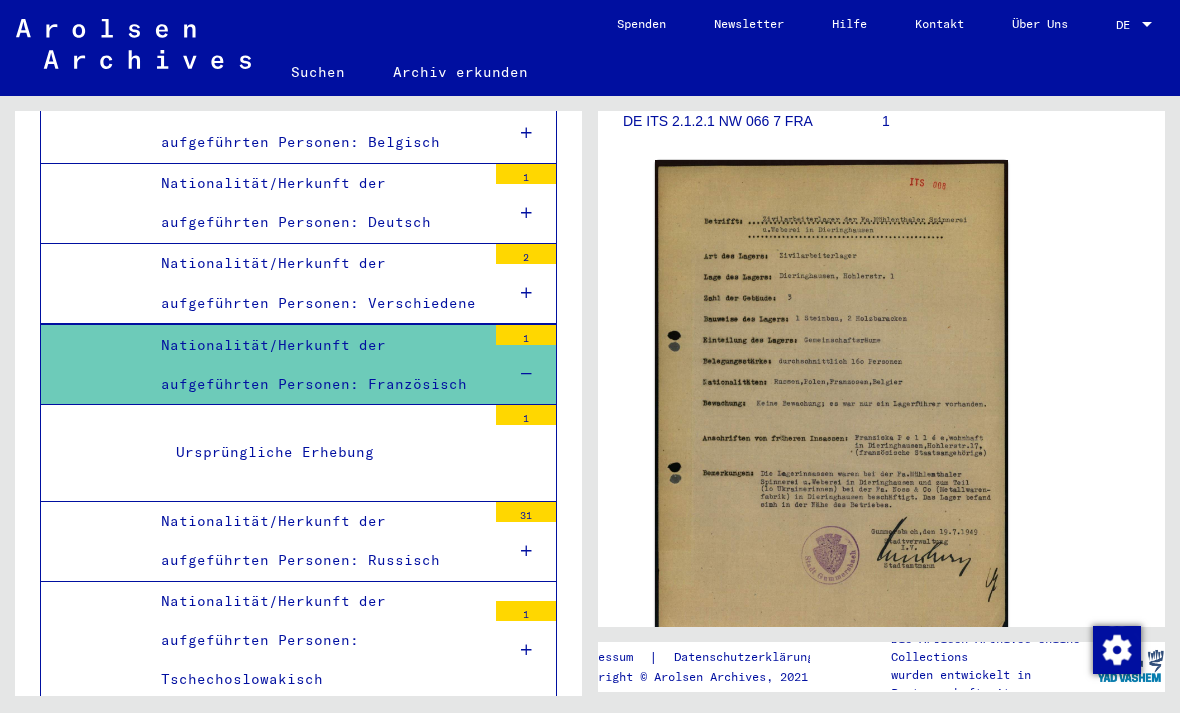 scroll, scrollTop: 385, scrollLeft: 0, axis: vertical 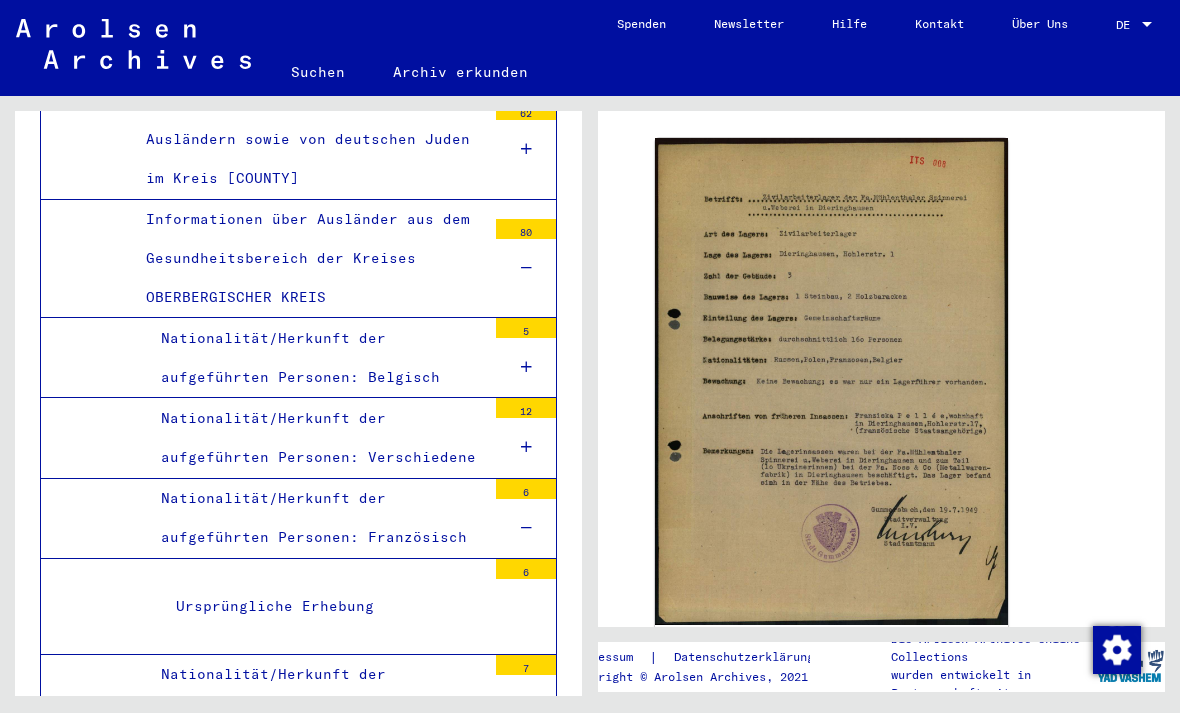 click on "Nationalität/Herkunft der aufgeführten Personen: Französisch" at bounding box center [316, 518] 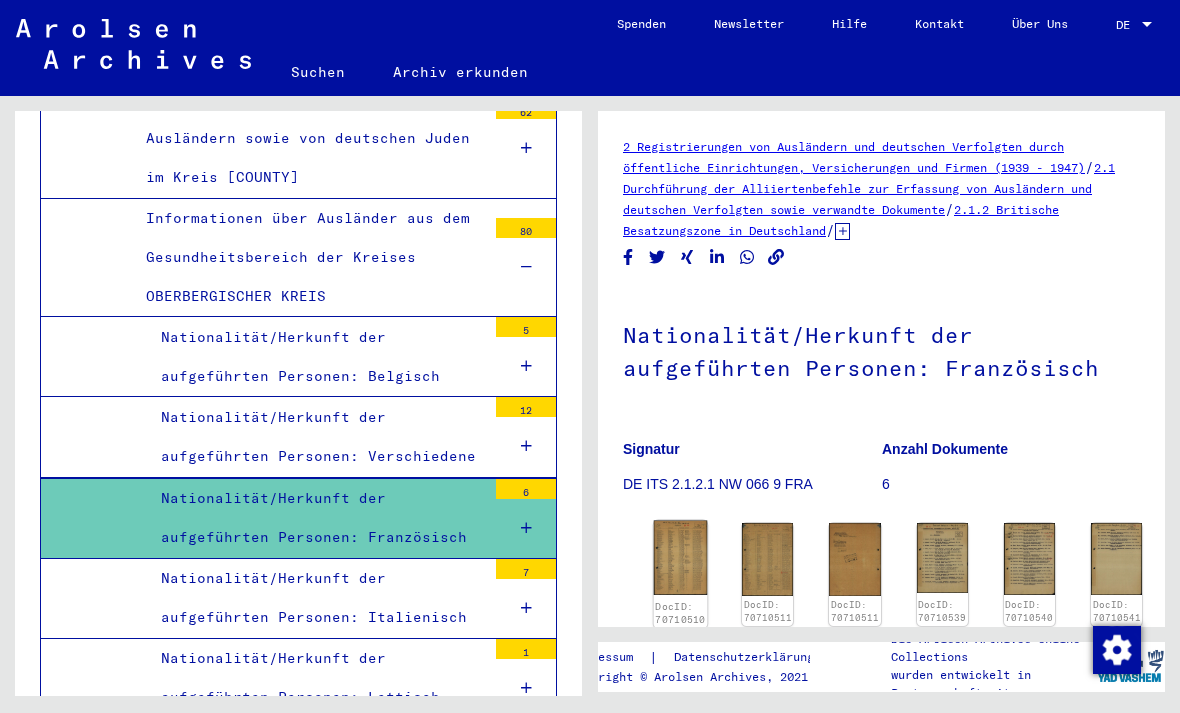 click 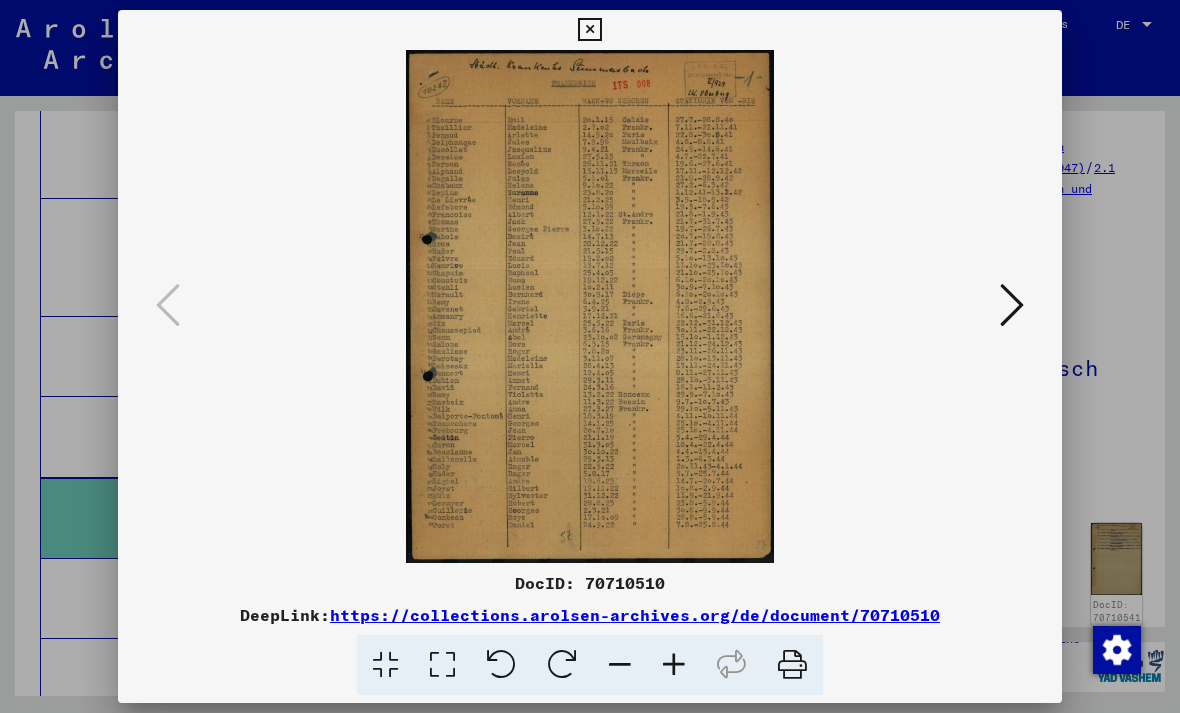 click at bounding box center [590, 356] 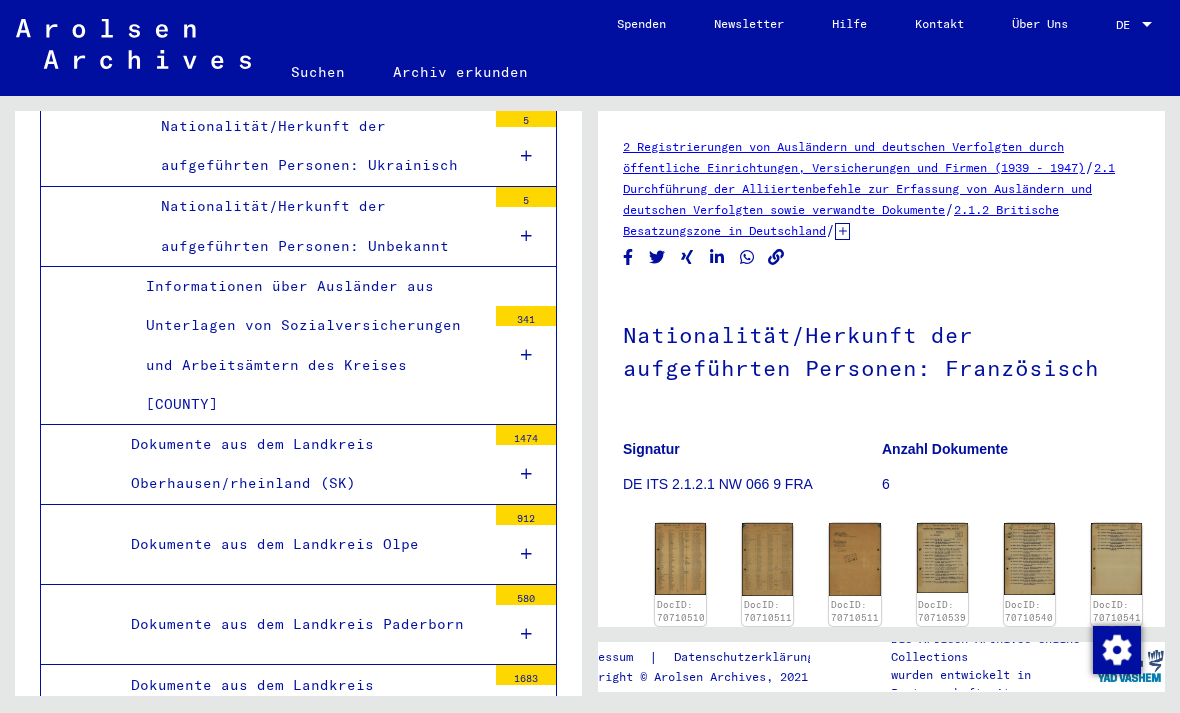 scroll, scrollTop: 9007, scrollLeft: 0, axis: vertical 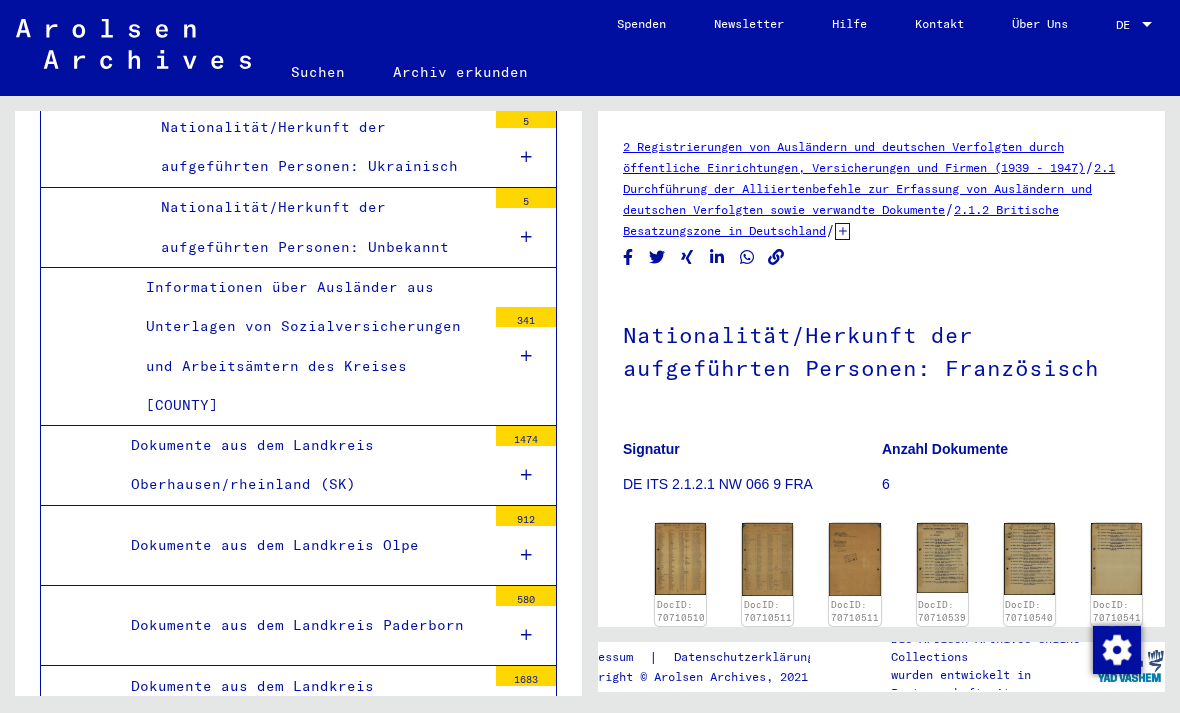 click on "Informationen über Ausländer aus Unterlagen von Sozialversicherungen und Arbeitsämtern des Kreises [COUNTY]" at bounding box center (308, 346) 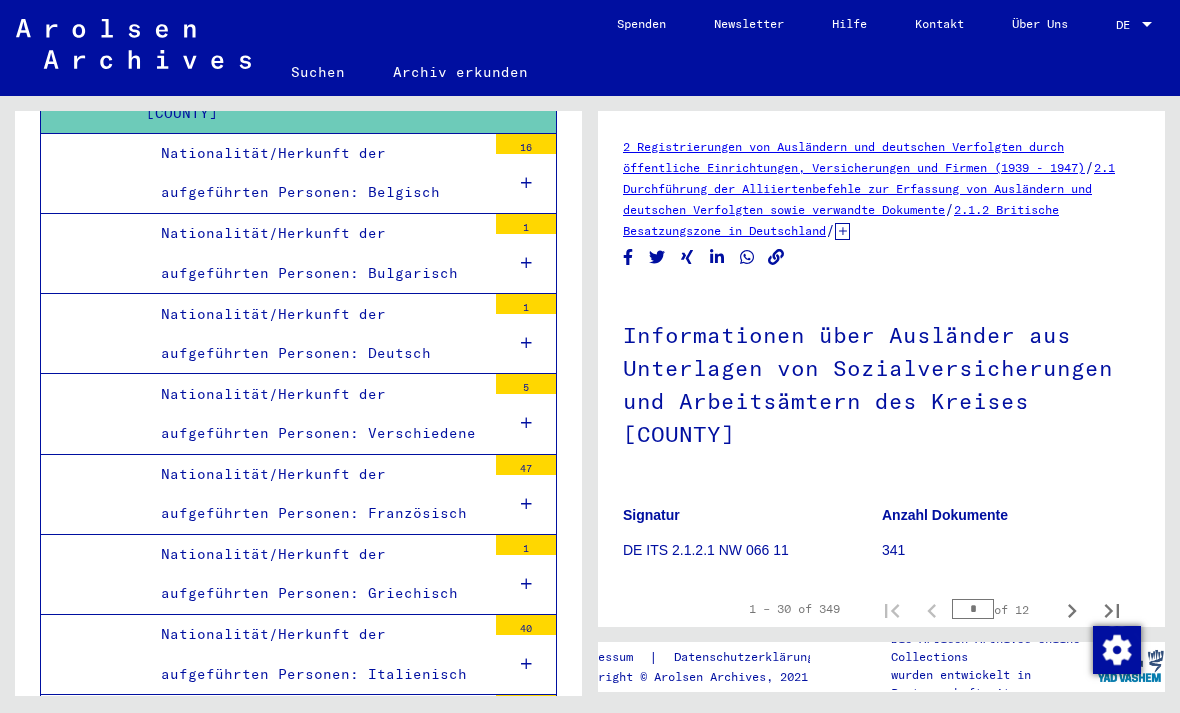 scroll, scrollTop: 9306, scrollLeft: 0, axis: vertical 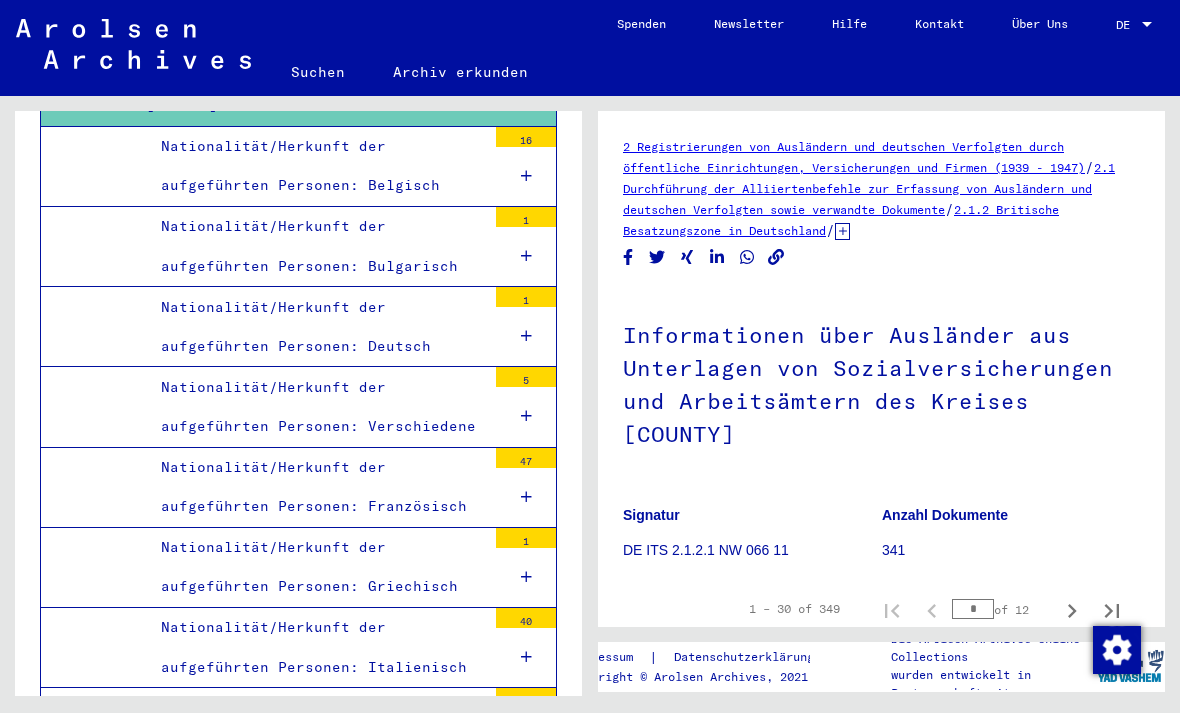 click on "Nationalität/Herkunft der aufgeführten Personen: Französisch" at bounding box center (316, 487) 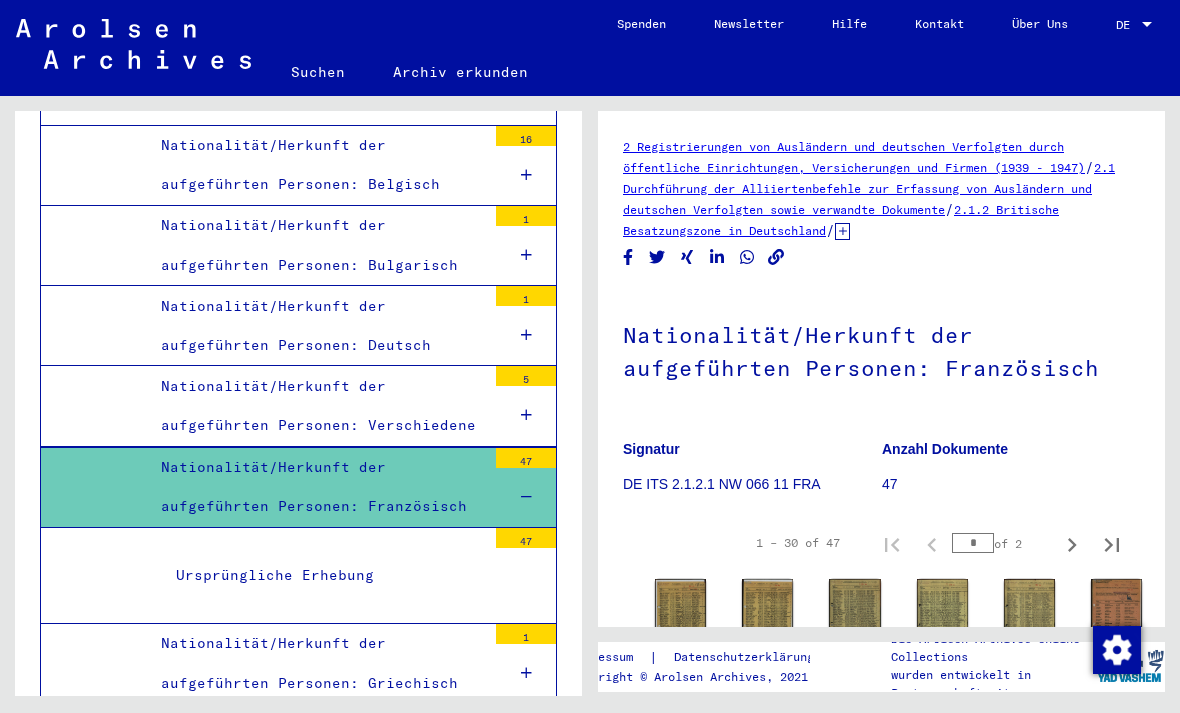 click on "DocID: 70710584 DocID: 70710585 DocID: 70710586 DocID: 70710587 DocID: 70710588 DocID: 70710606 DocID: 70710607 DocID: 70710608 DocID: 70710609 DocID: 70710610 DocID: 70710611 DocID: 70710647 DocID: 70710648 DocID: 70710649 DocID: 70710650 DocID: 70710651 DocID: 70710652 DocID: 70710653 DocID: 70710654 DocID: 70710655 DocID: 70710656 DocID: 70710657 DocID: 70710658 DocID: 70710659 DocID: 70710660 DocID: 70710746 DocID: 70710747 DocID: 70710748 DocID: 70710777 DocID: 70710778" 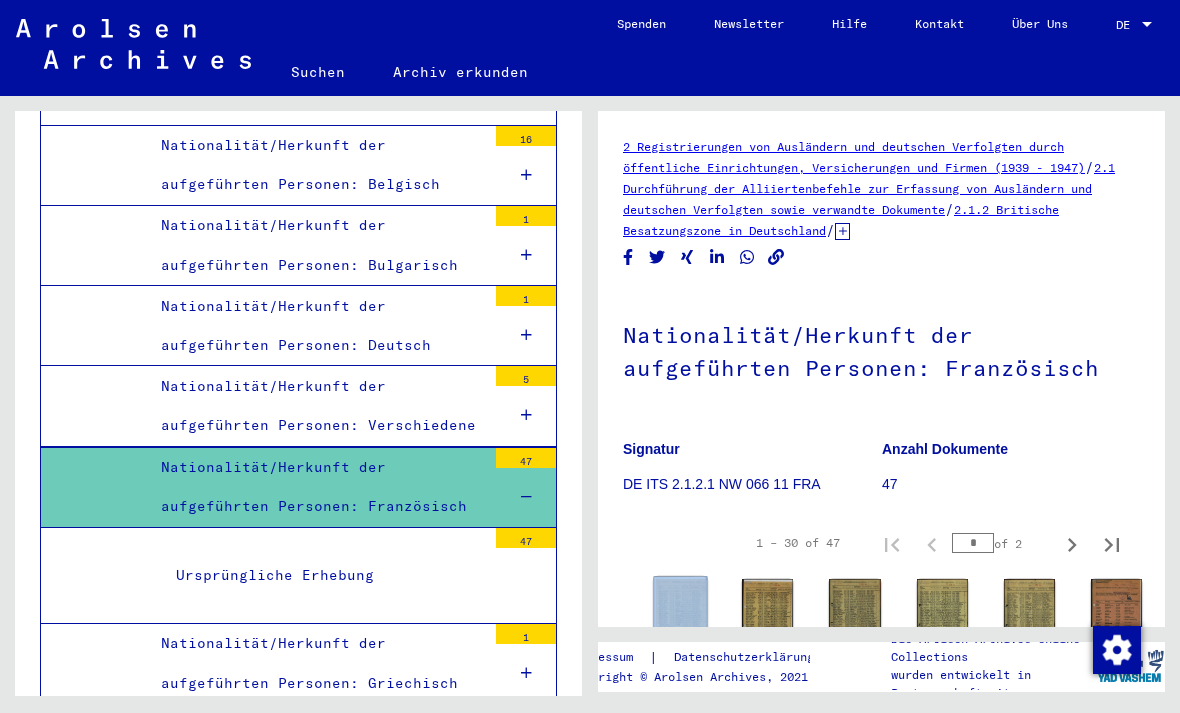 click 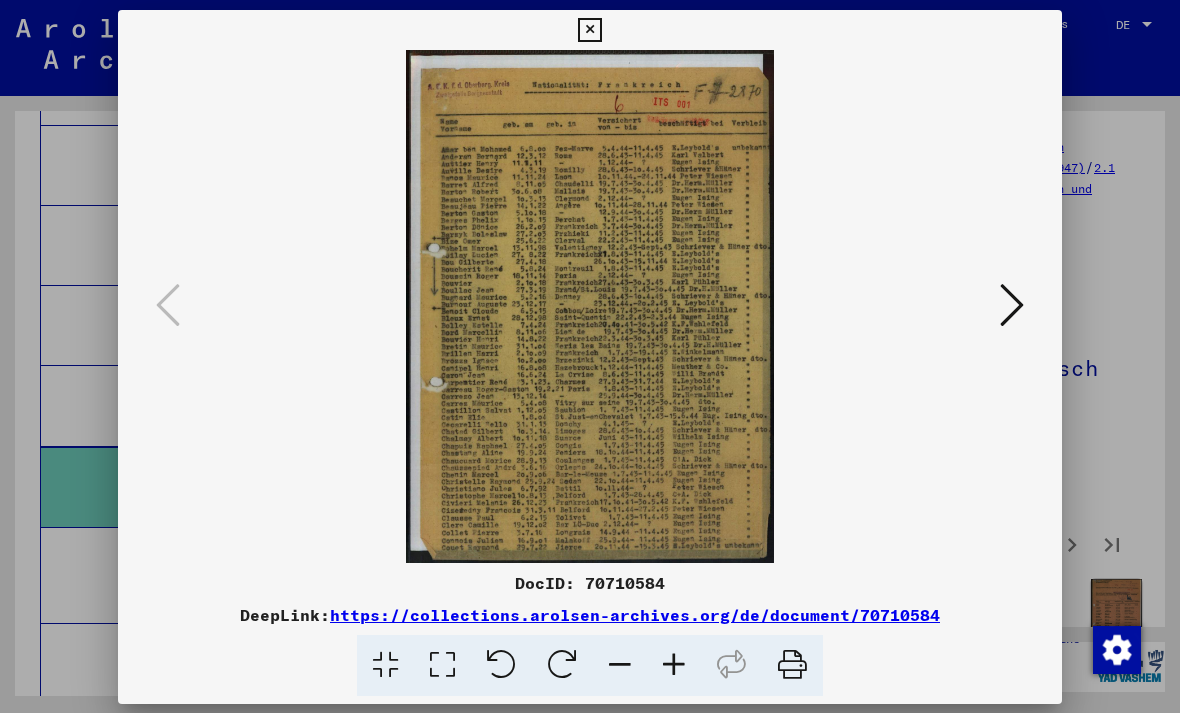 click on "DocID: 70710584  DeepLink:  https://collections.arolsen-archives.org/de/document/70710584" at bounding box center [590, 633] 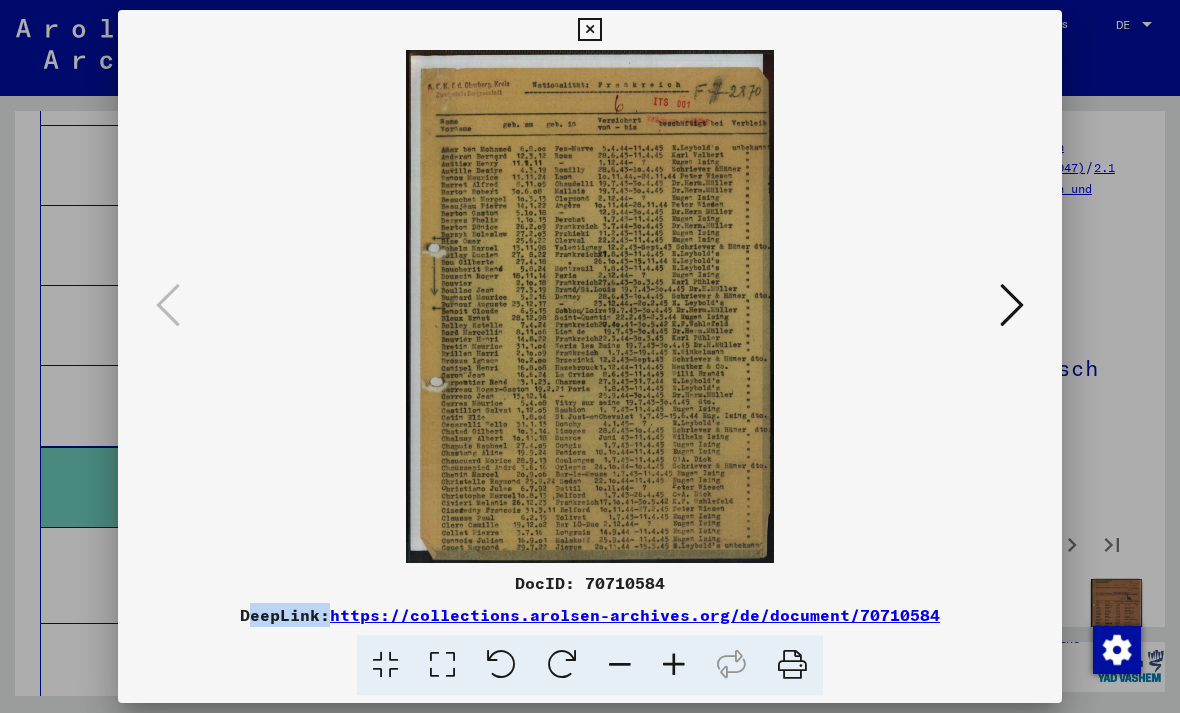 click at bounding box center (1012, 305) 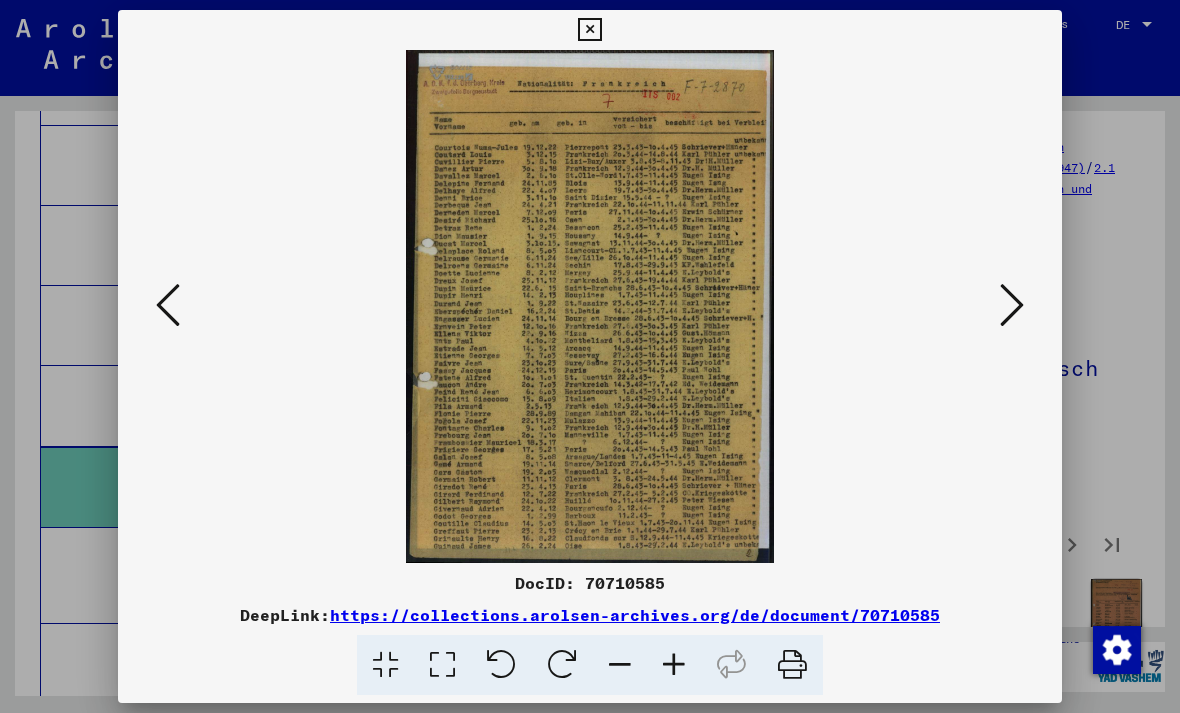 click at bounding box center [1012, 305] 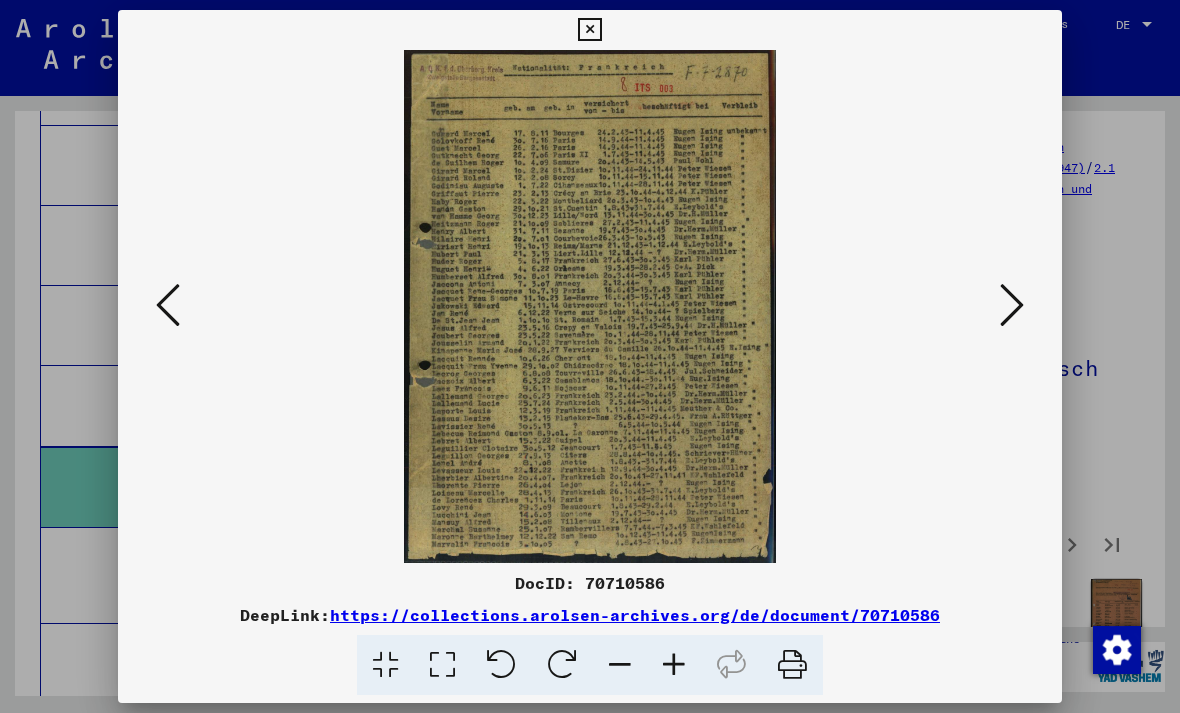 click at bounding box center (1012, 305) 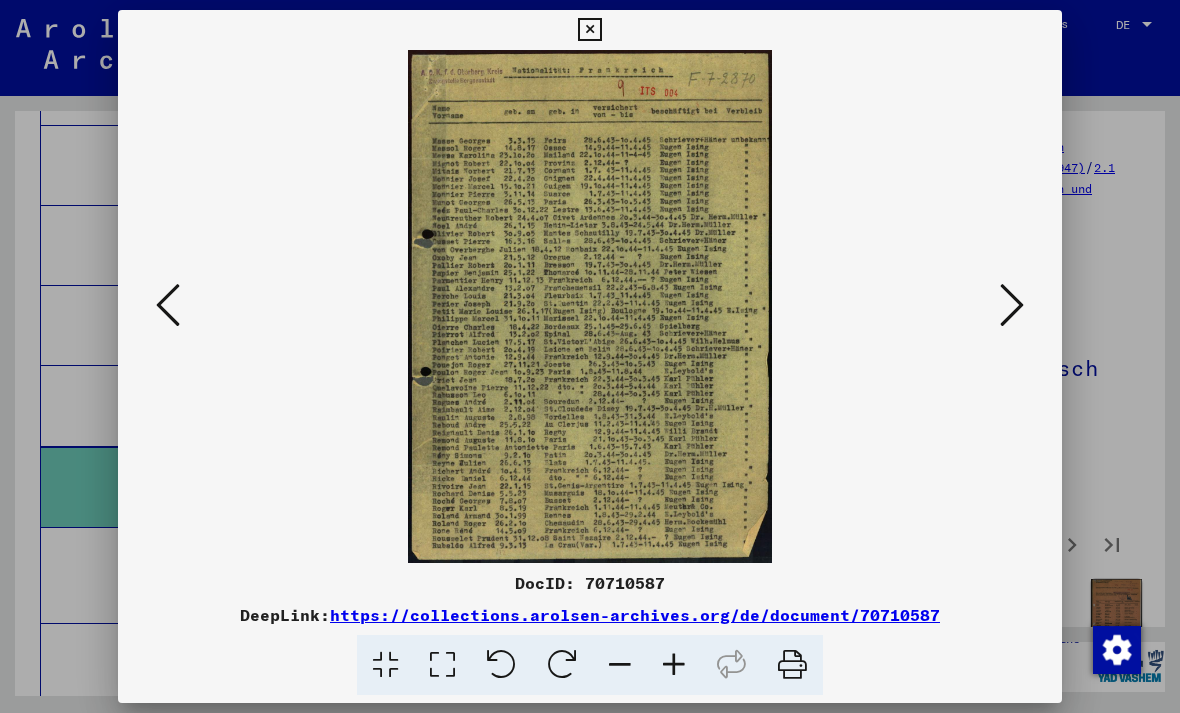 click at bounding box center (1012, 305) 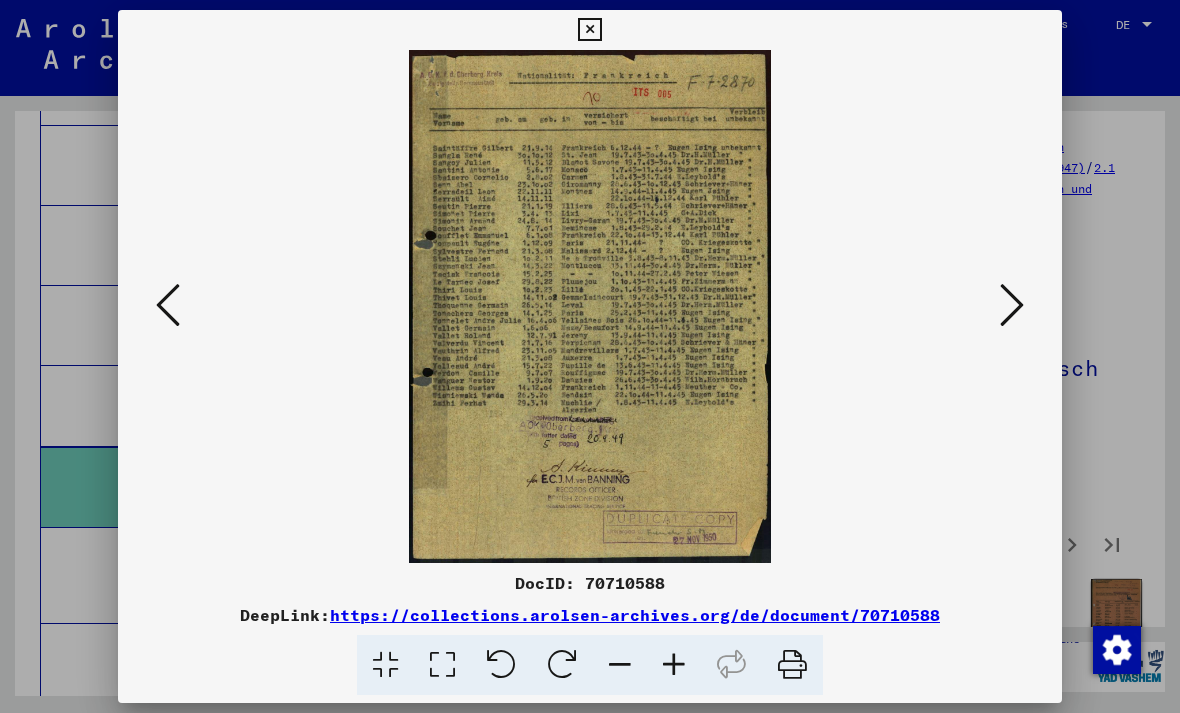 click at bounding box center (1012, 305) 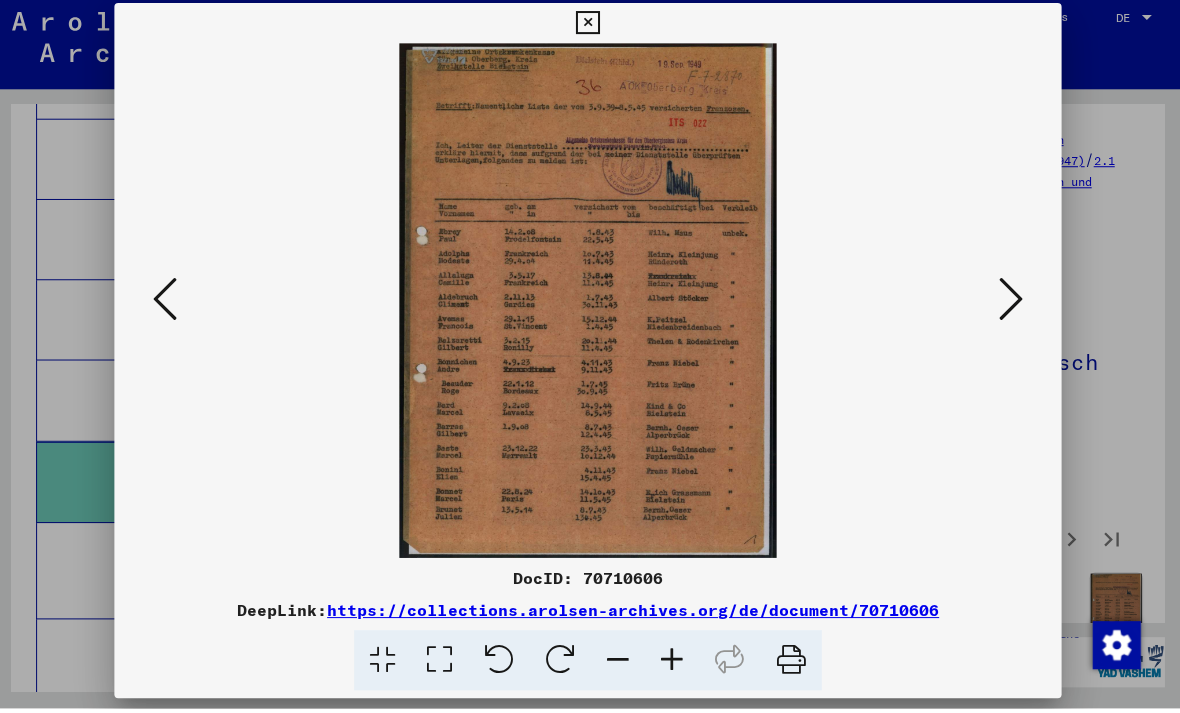scroll, scrollTop: 0, scrollLeft: 0, axis: both 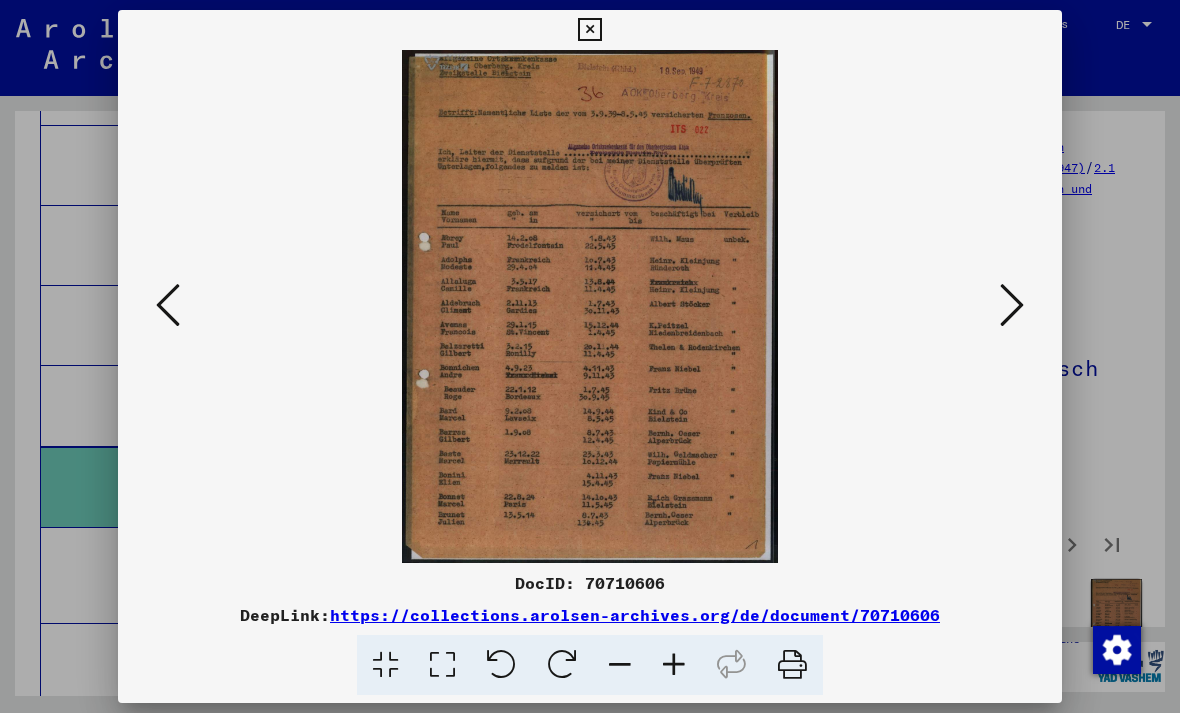 click at bounding box center [1012, 305] 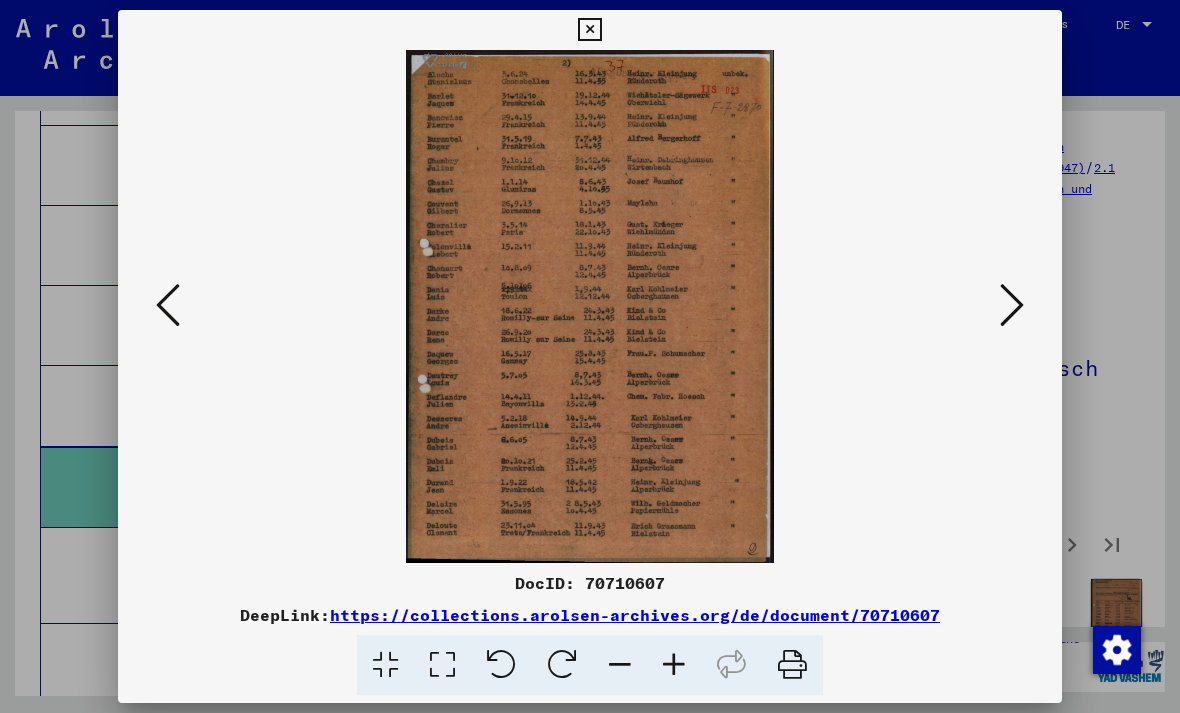 click at bounding box center [1012, 305] 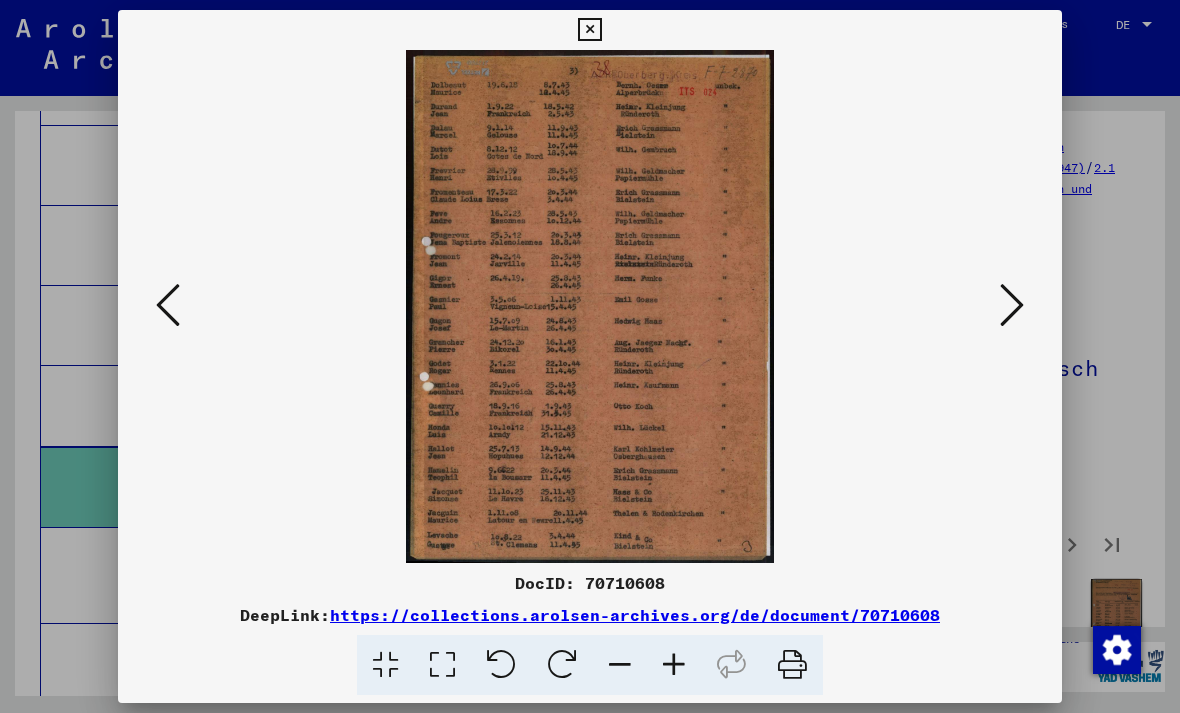 click at bounding box center [1012, 305] 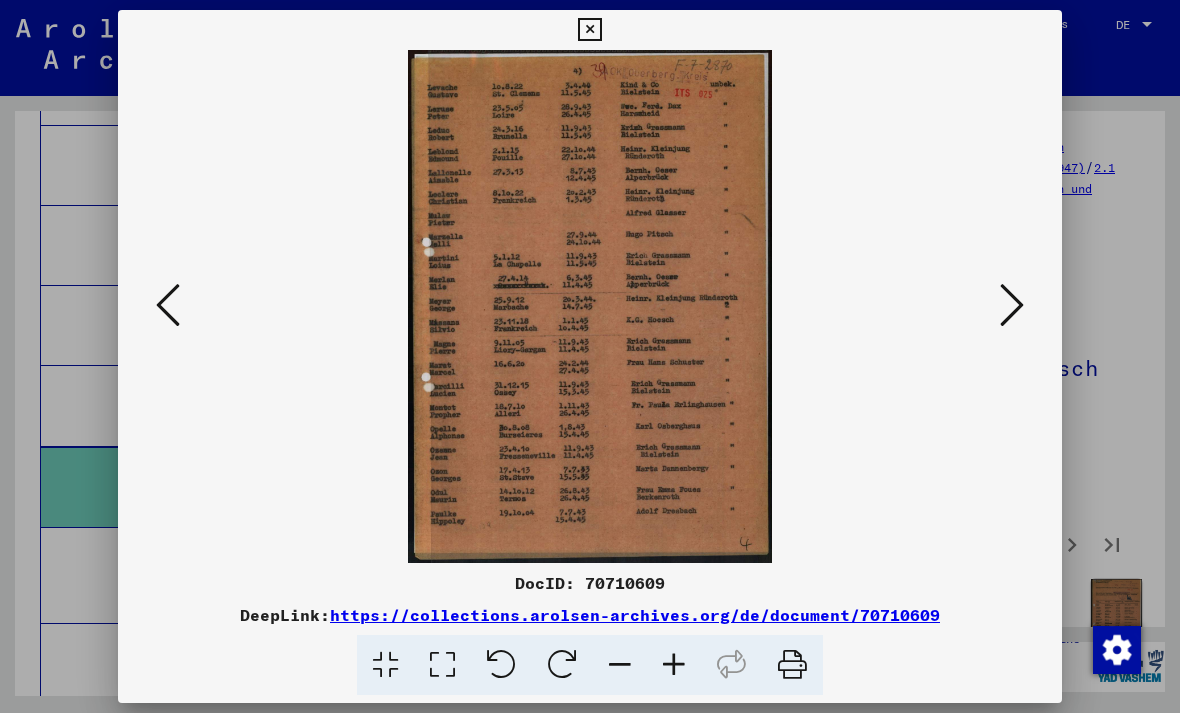 click at bounding box center (1012, 305) 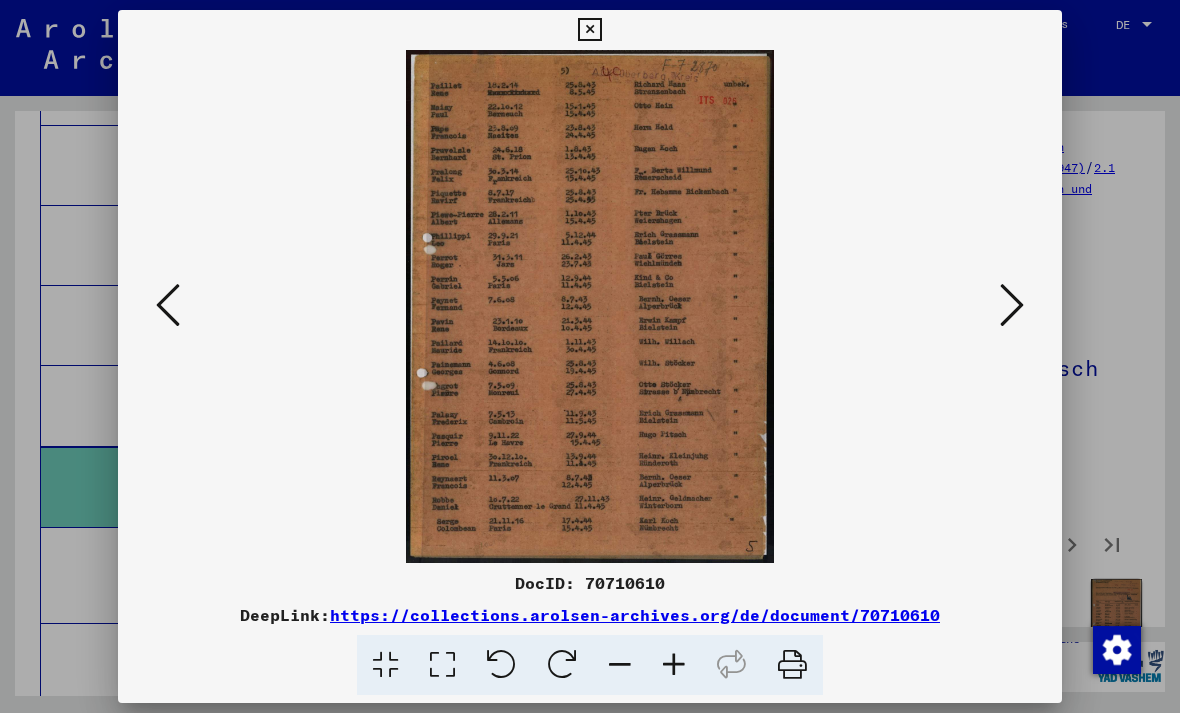 click at bounding box center (1012, 305) 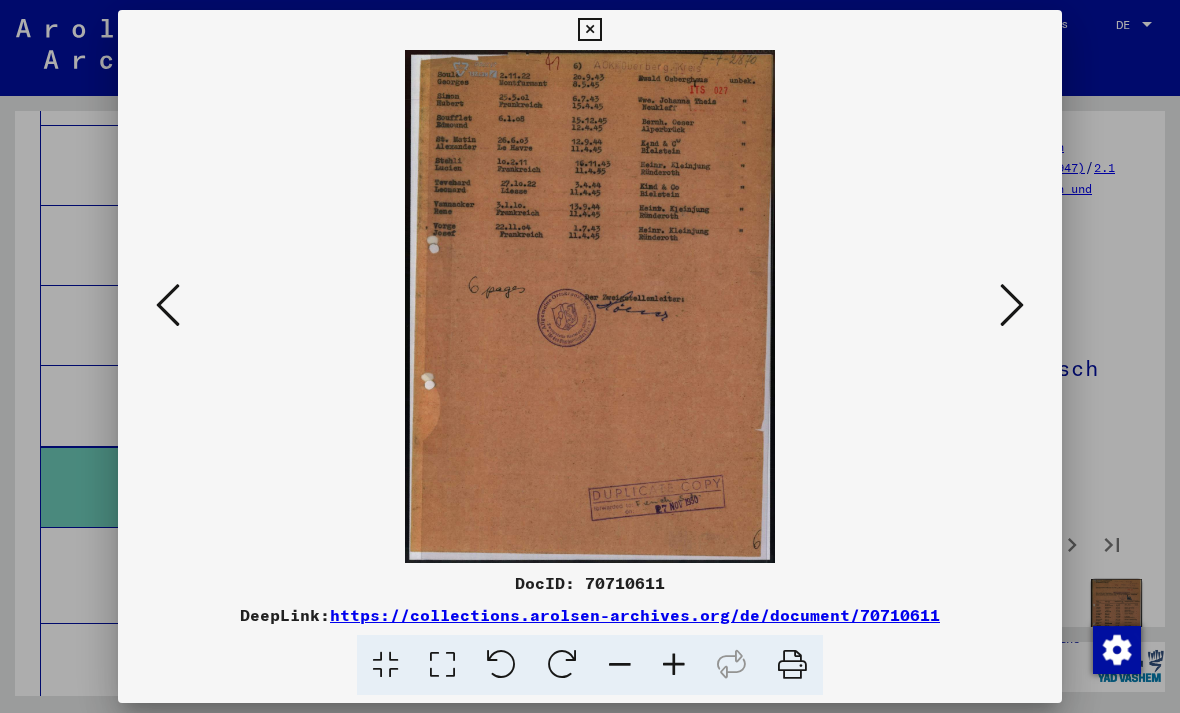 click at bounding box center (1012, 305) 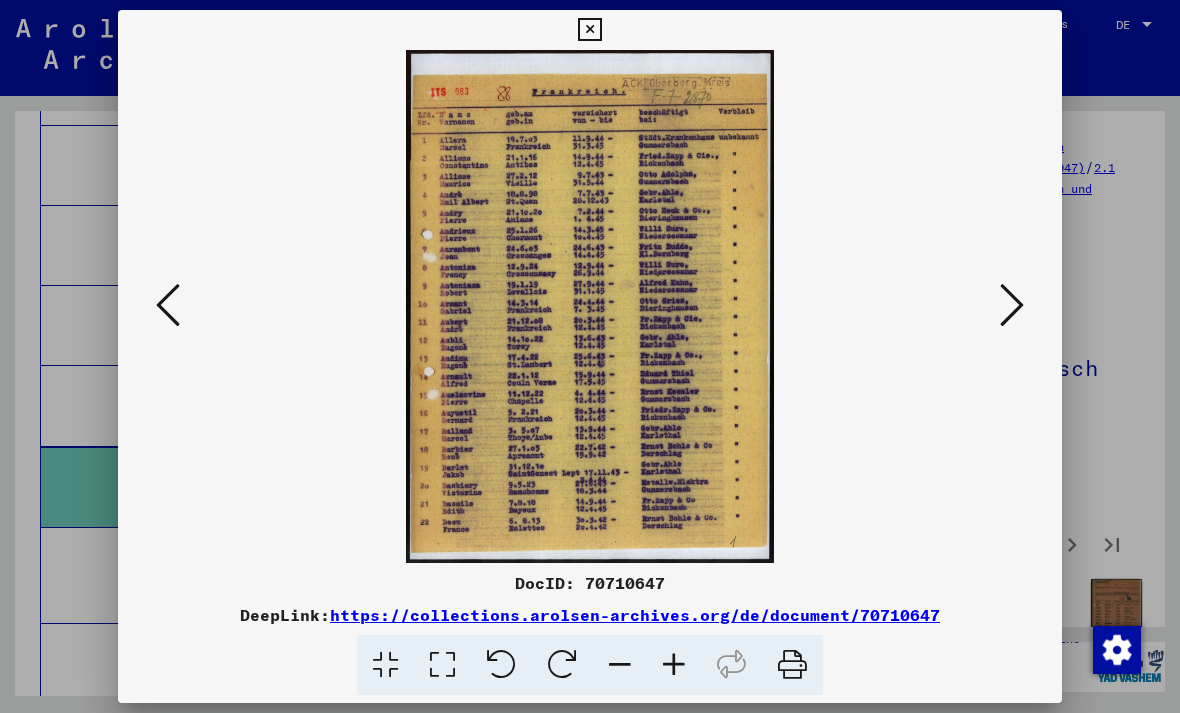 click at bounding box center [1012, 305] 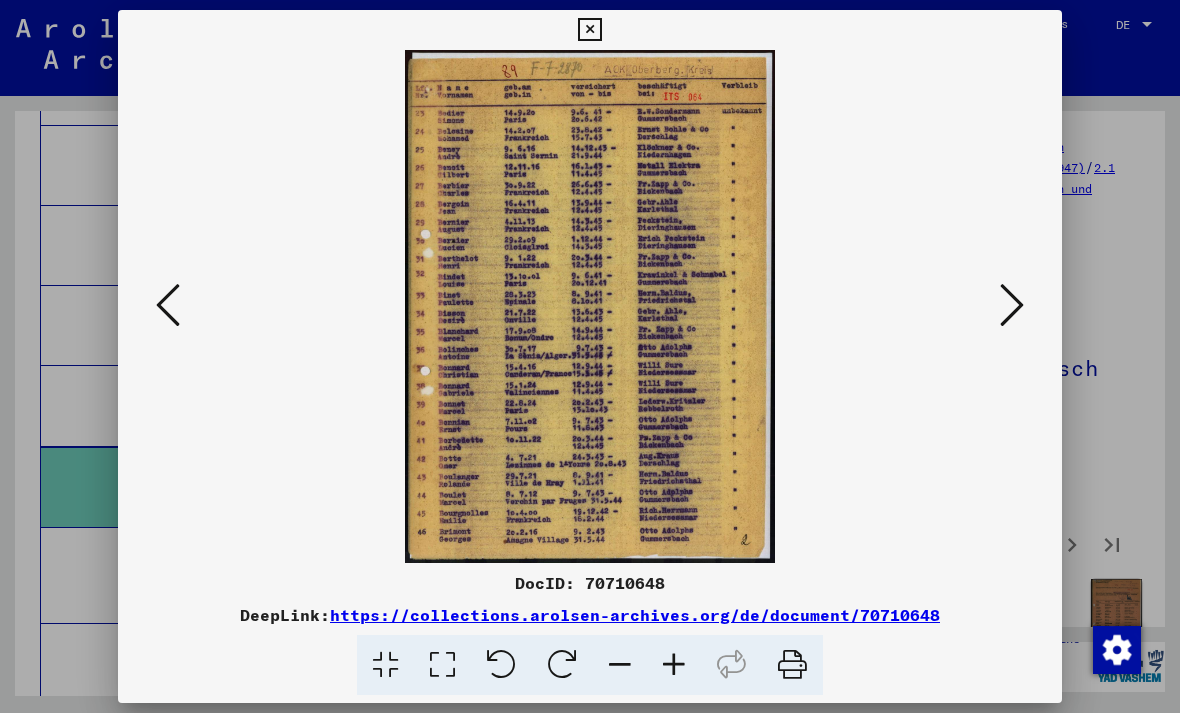 click at bounding box center (1012, 305) 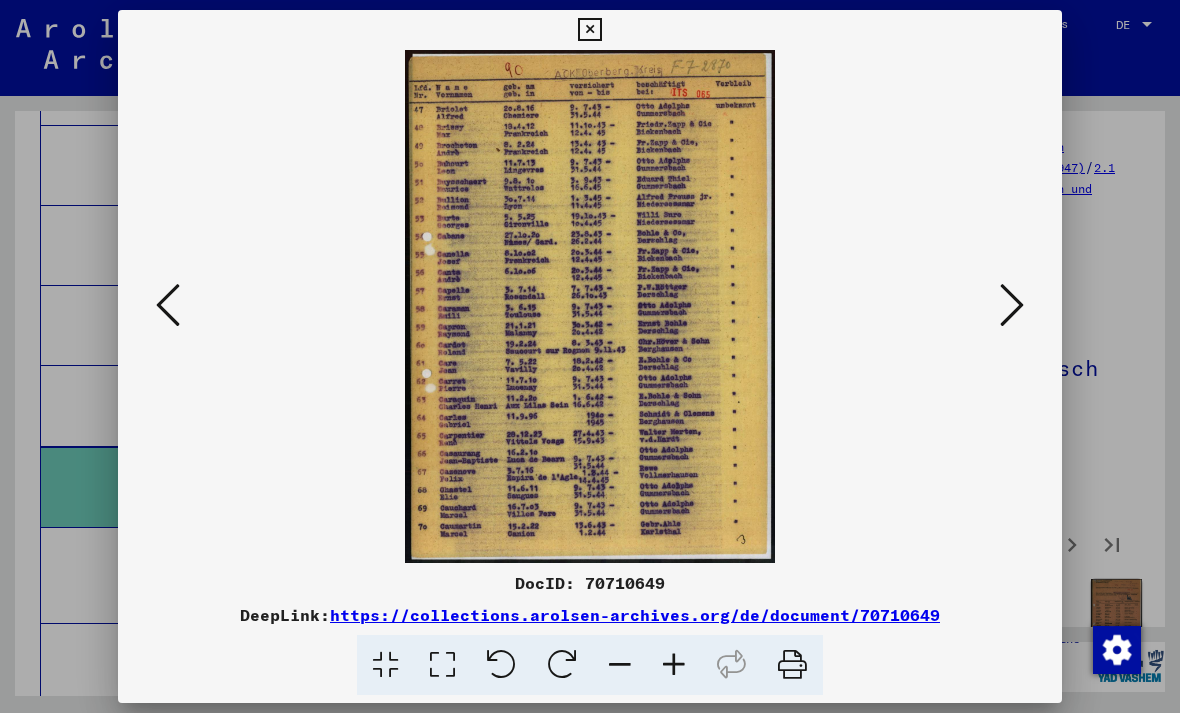 click at bounding box center [1012, 305] 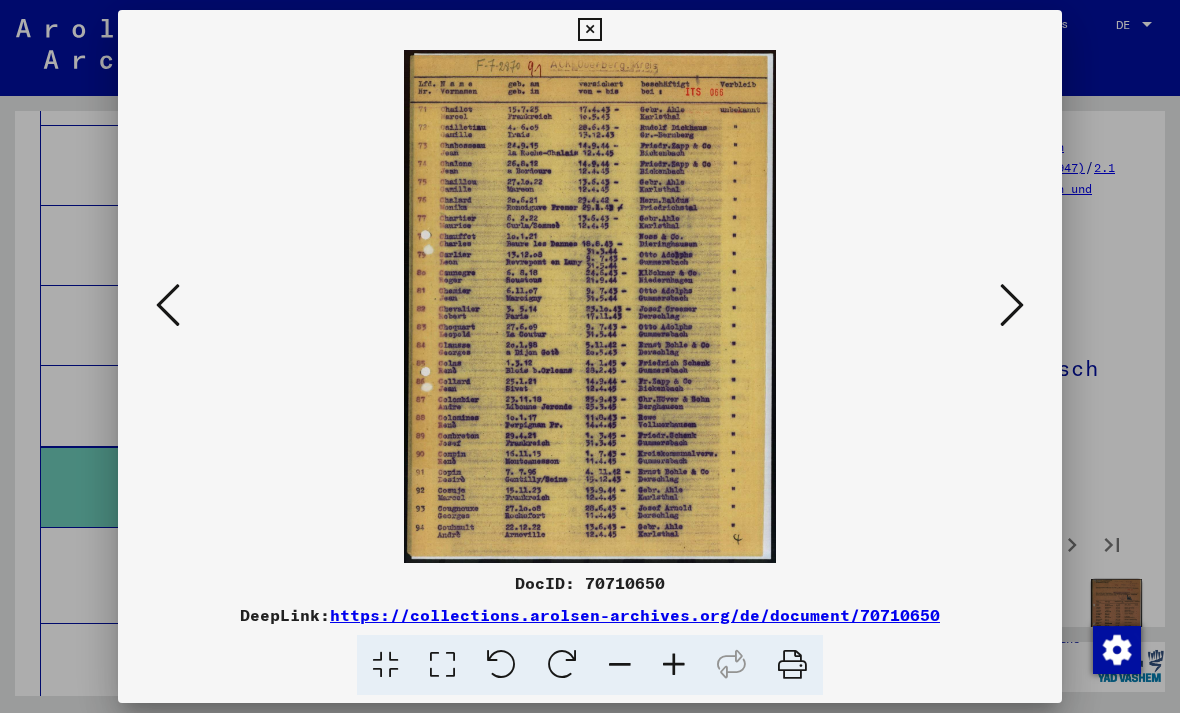 click at bounding box center (1012, 305) 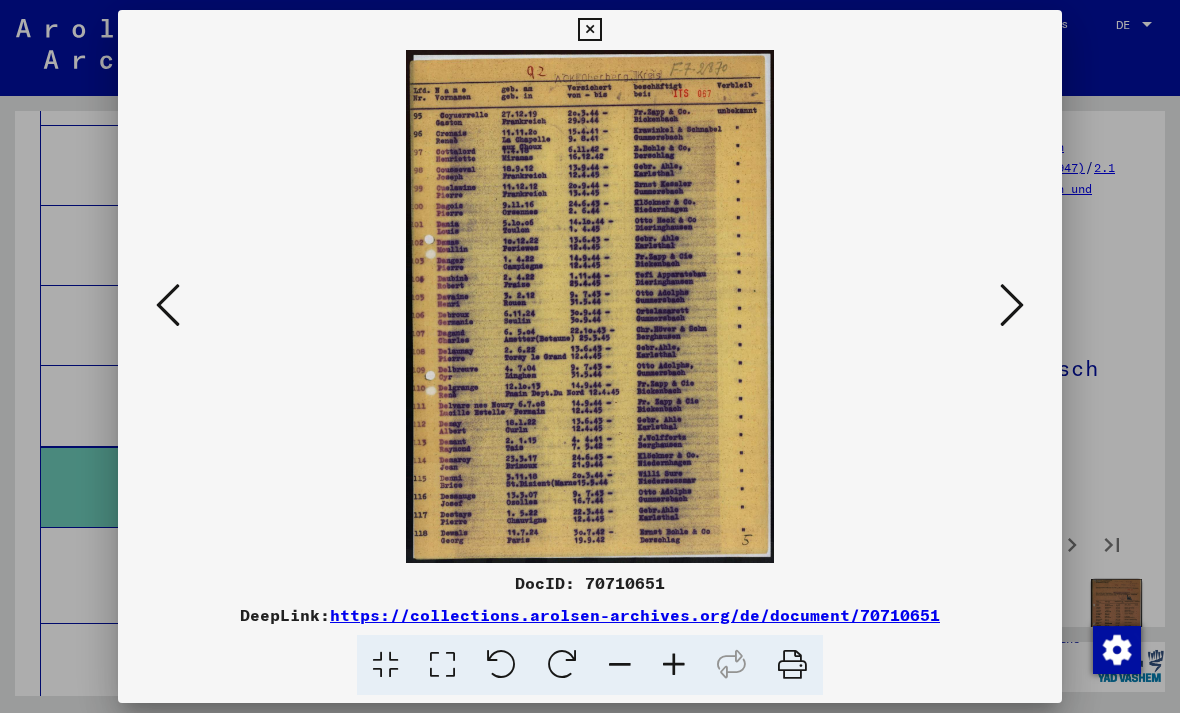 click at bounding box center (1012, 305) 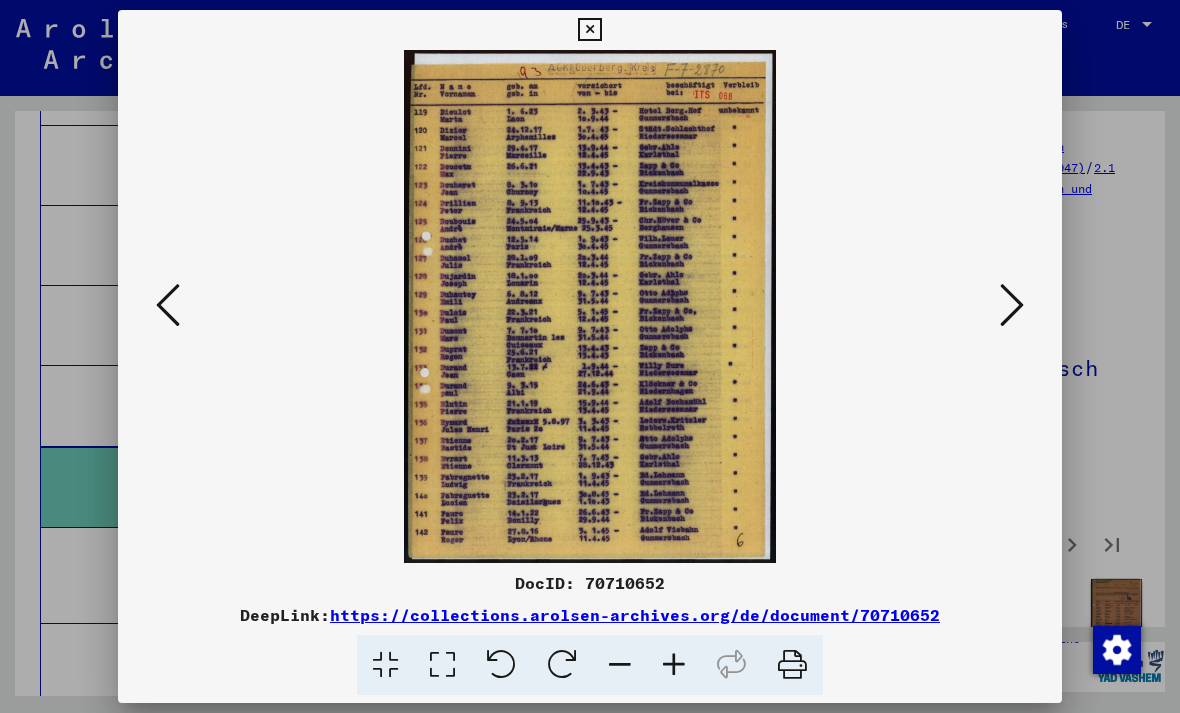 click at bounding box center [1012, 305] 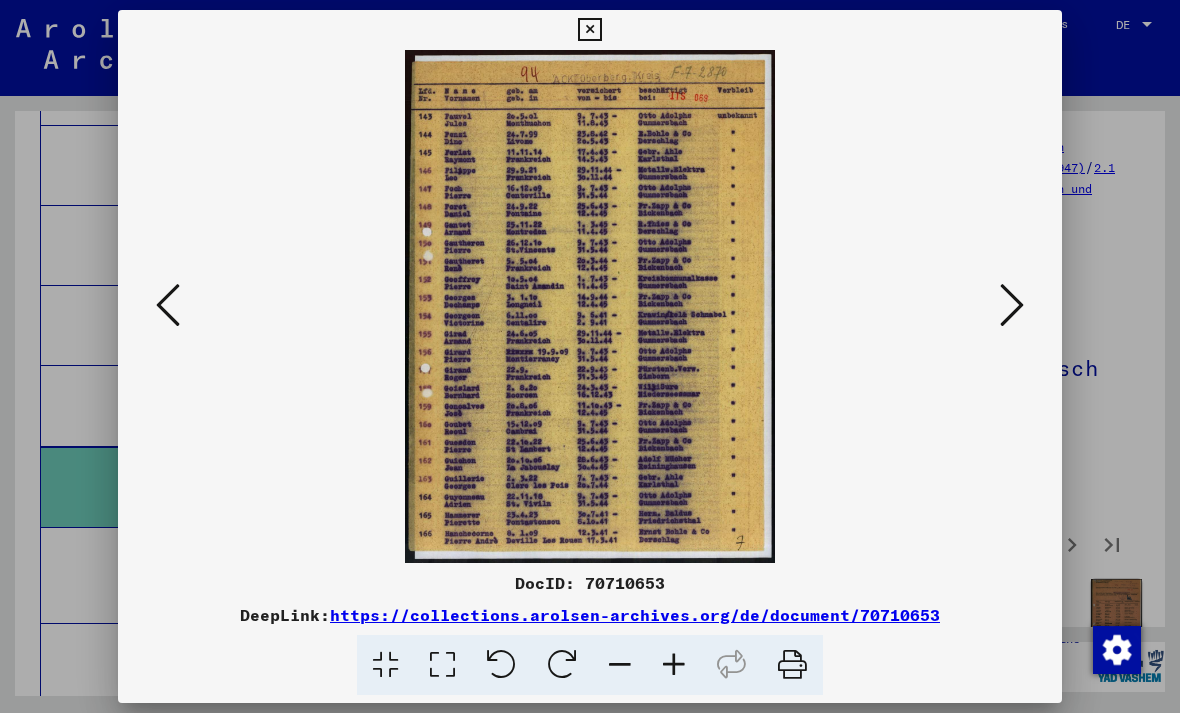 click at bounding box center (1012, 305) 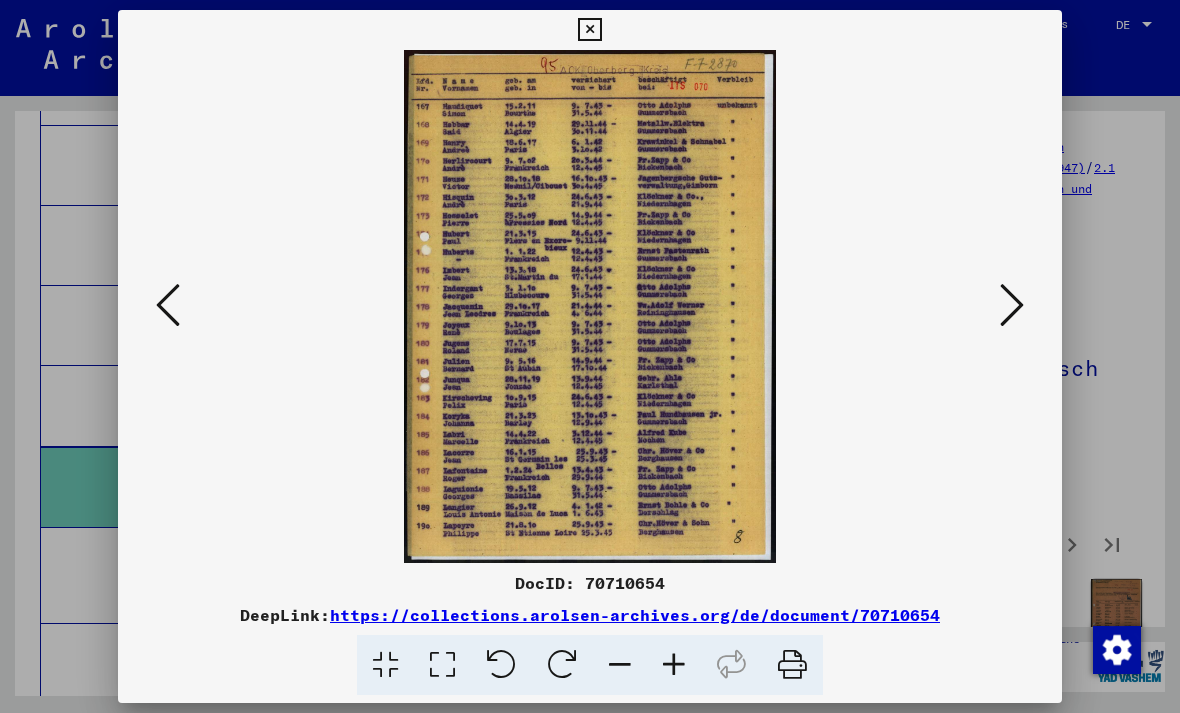 click at bounding box center (1012, 305) 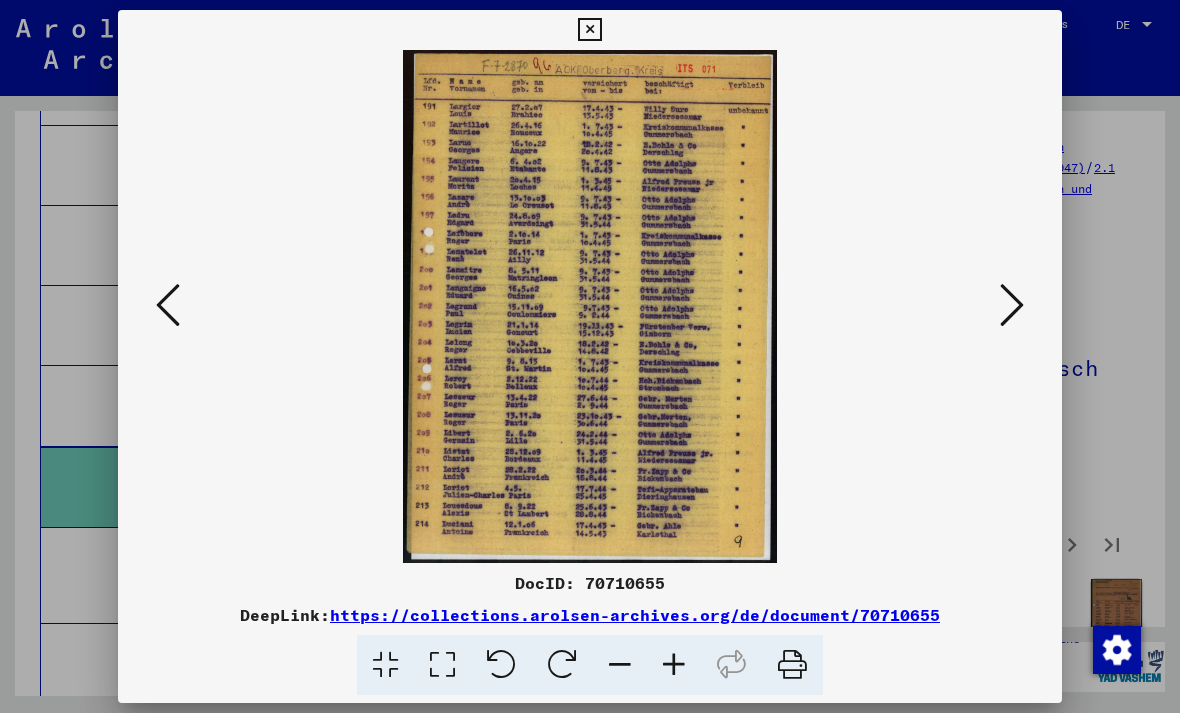 click at bounding box center [1012, 305] 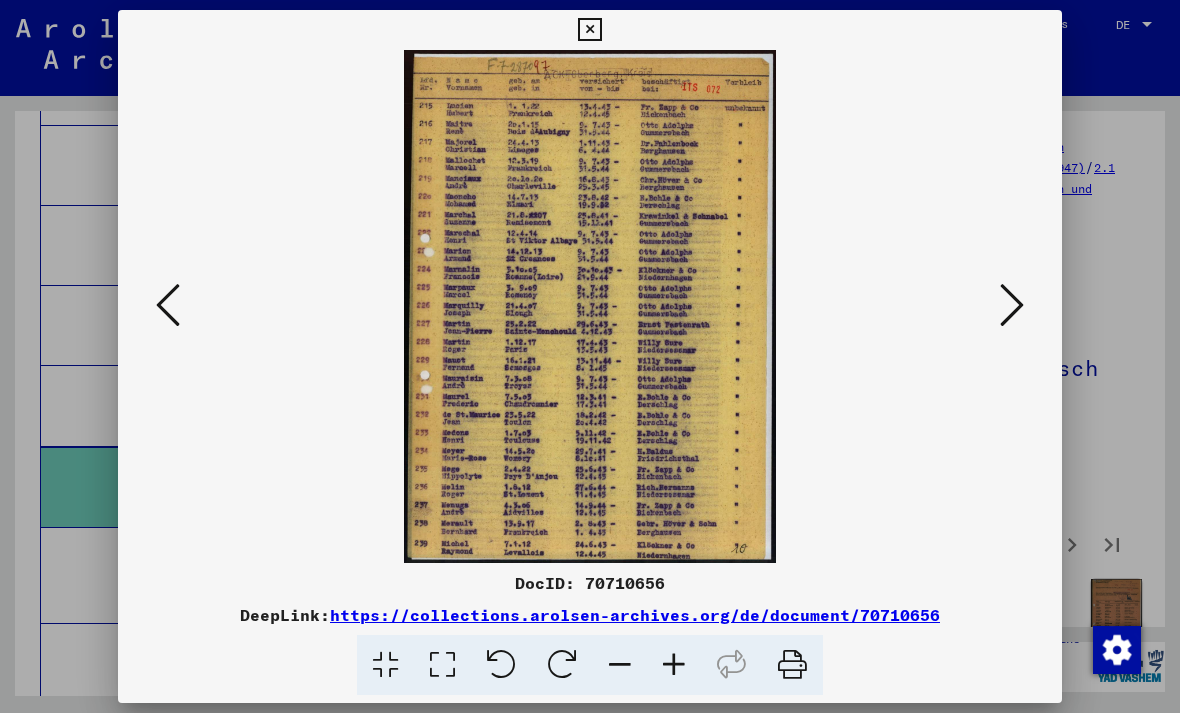 click at bounding box center (1012, 305) 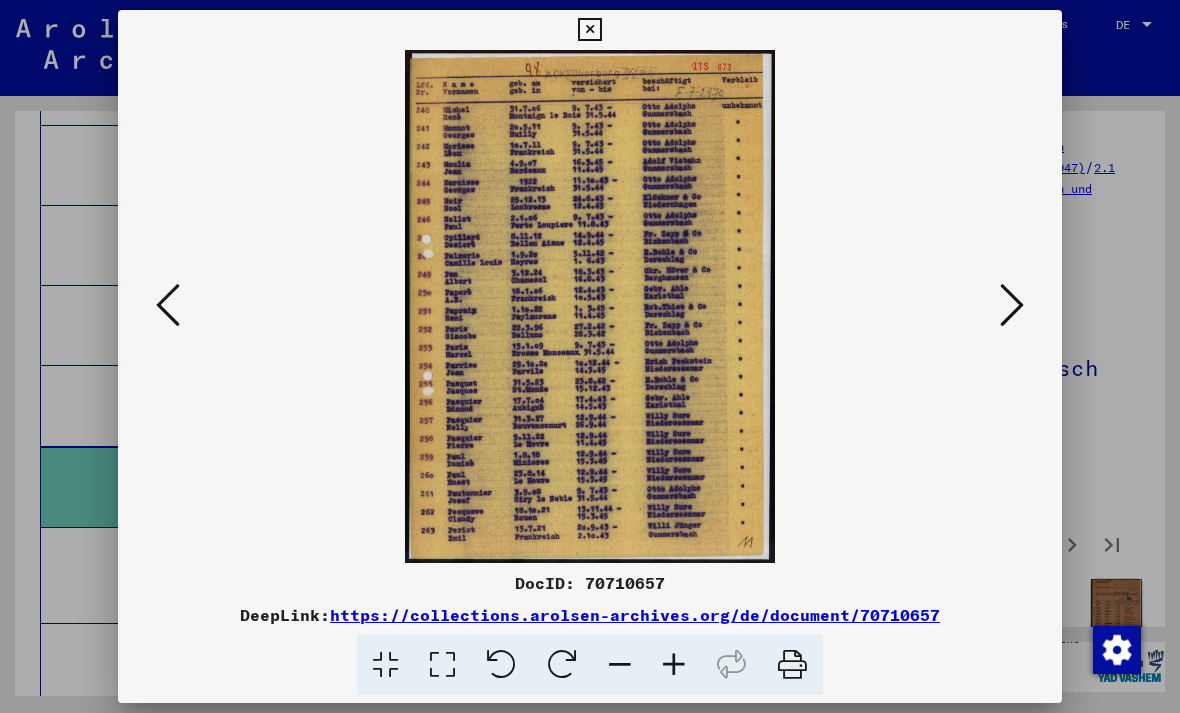 click at bounding box center [1012, 305] 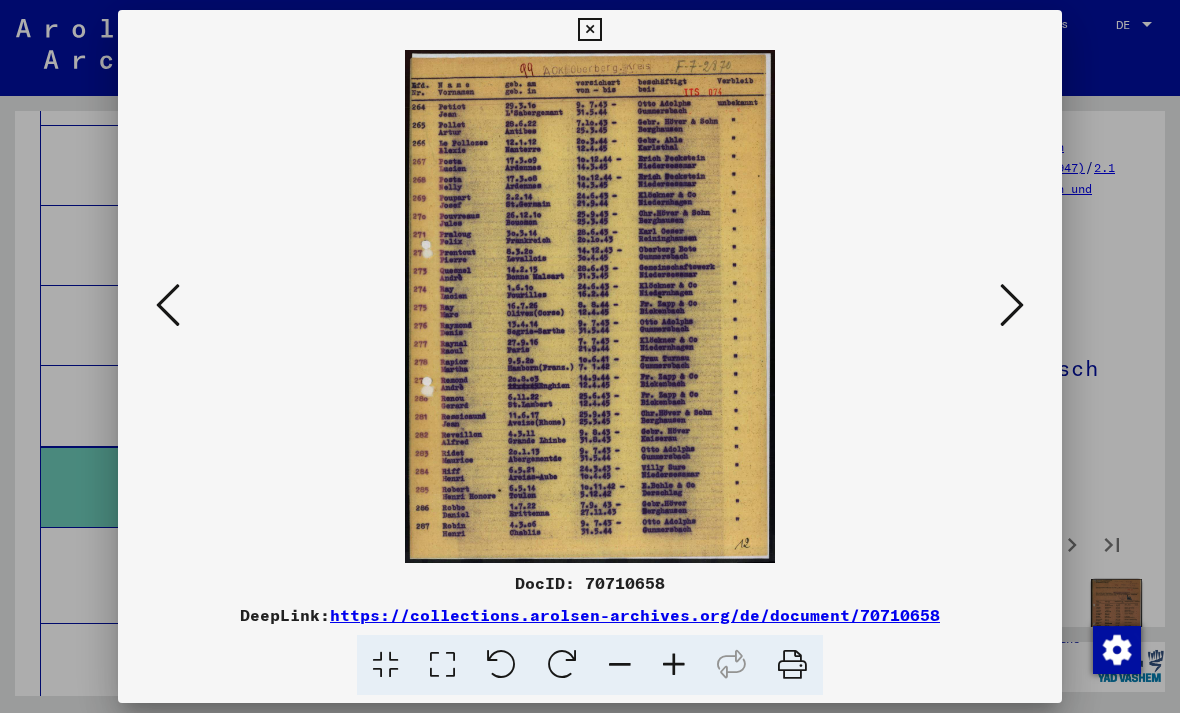 click at bounding box center [1012, 305] 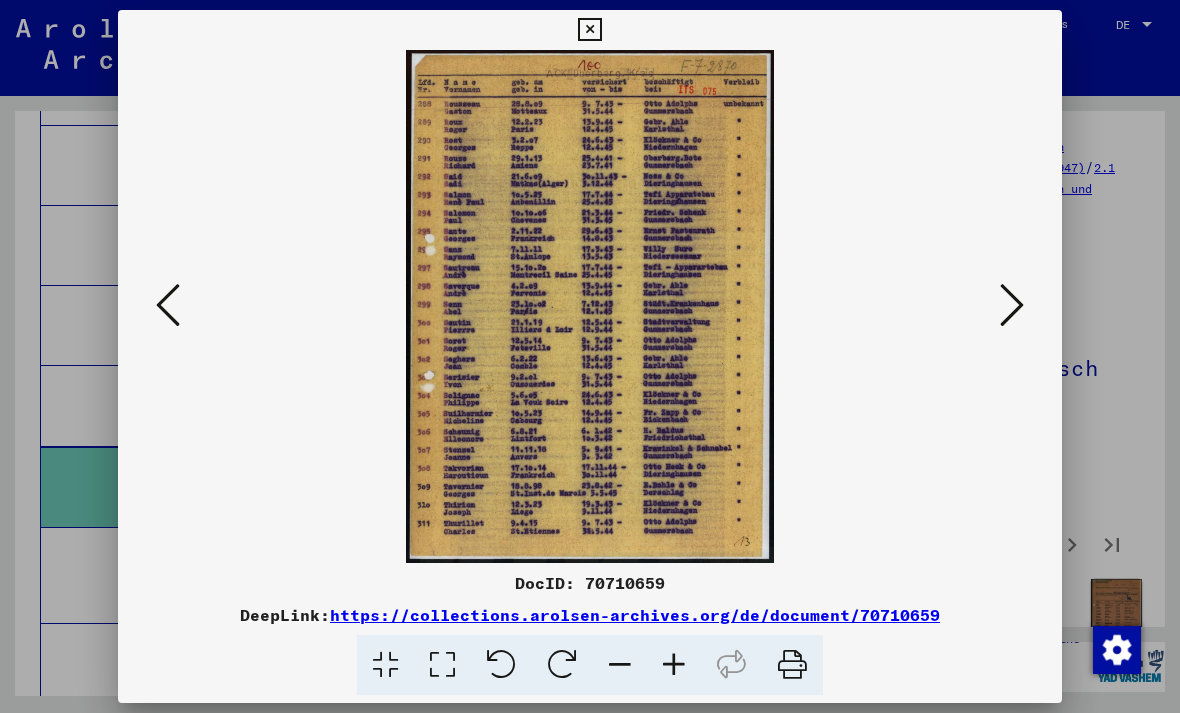 click at bounding box center [1012, 305] 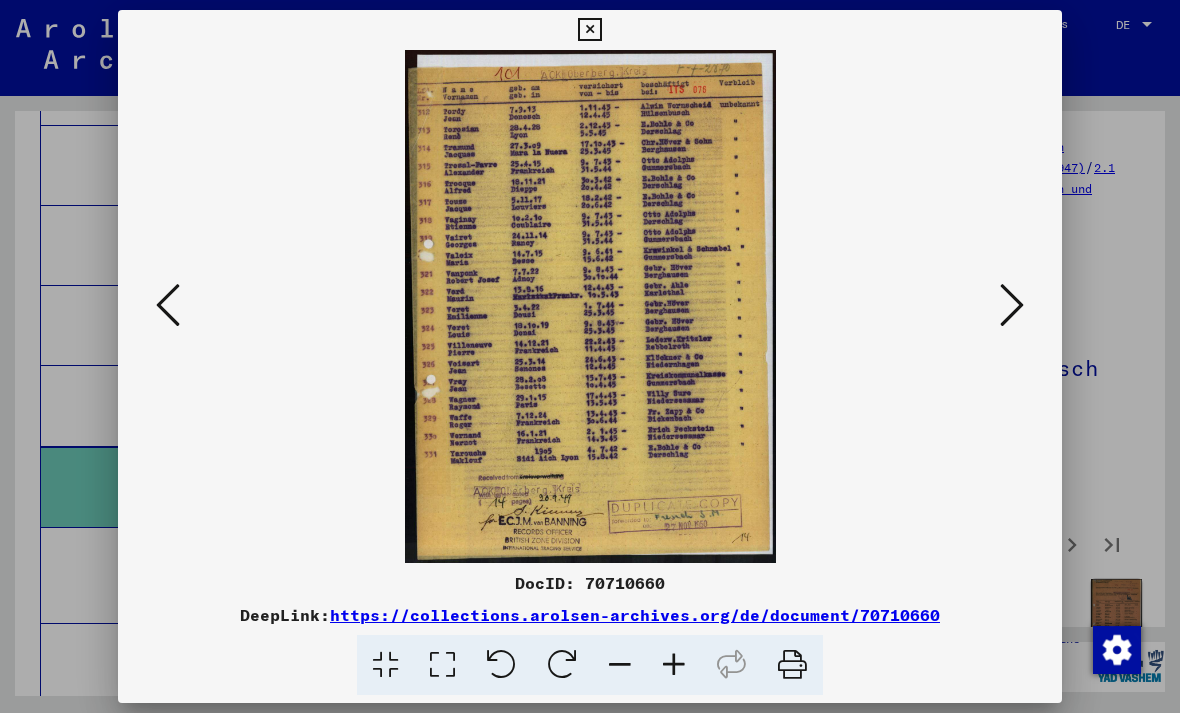 click at bounding box center (1012, 305) 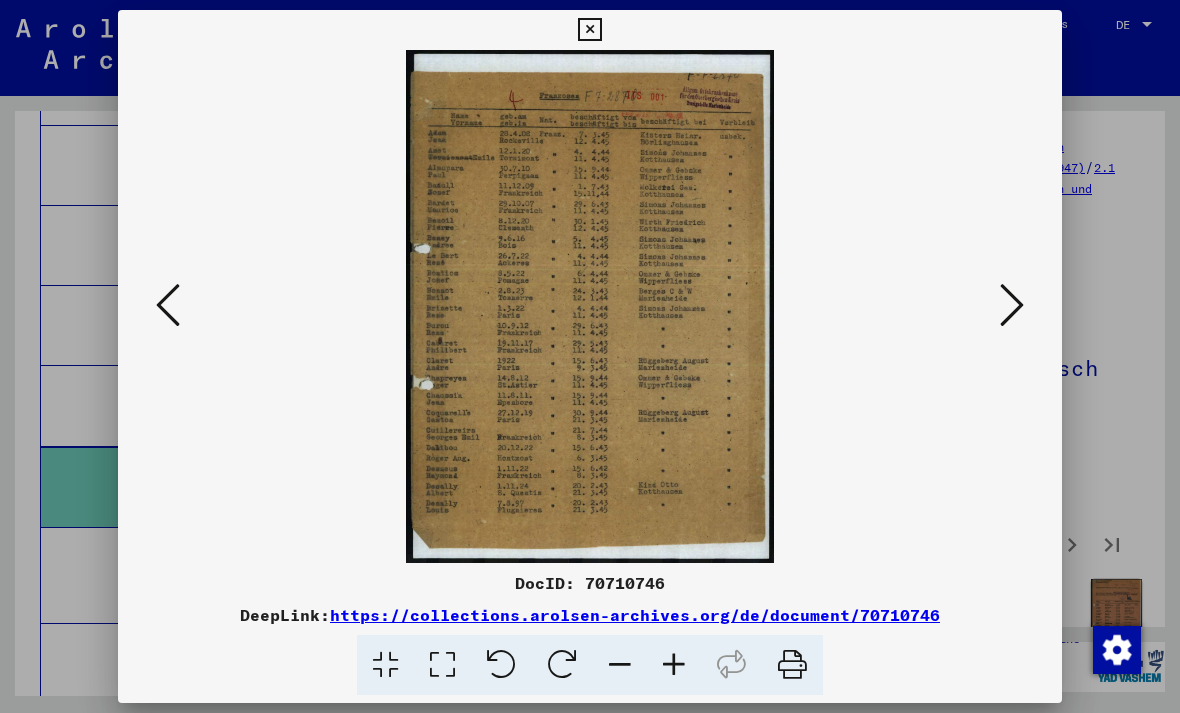 click at bounding box center (1012, 305) 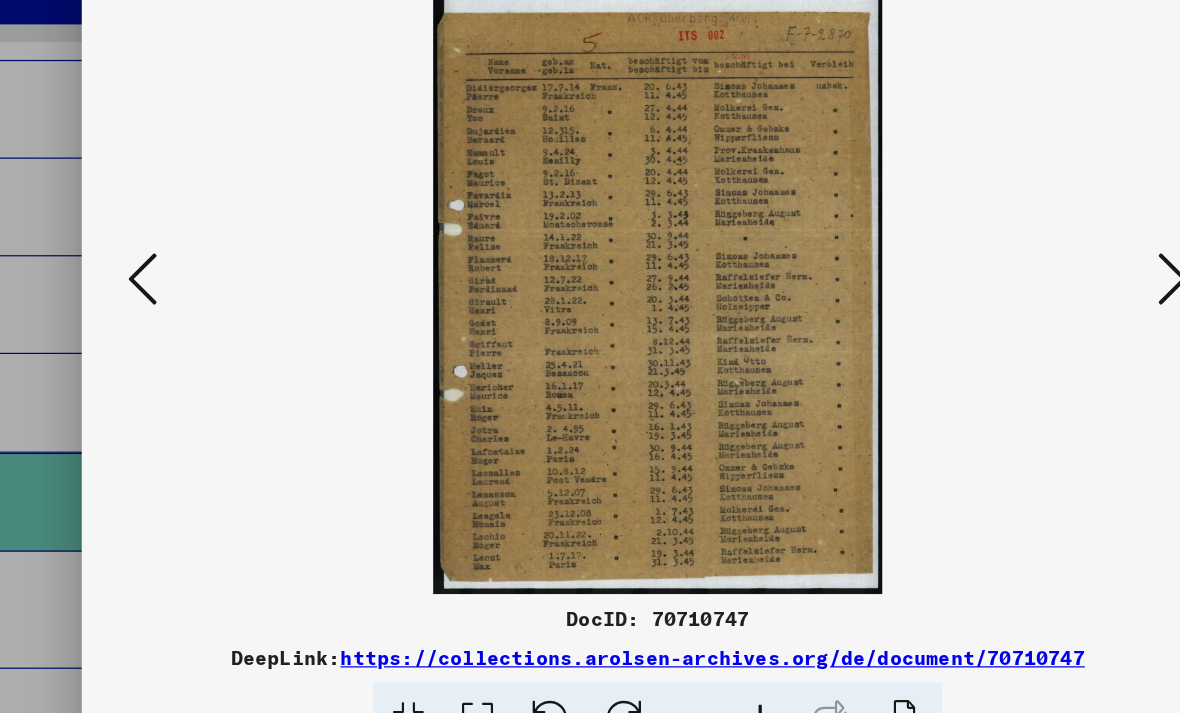 click at bounding box center [1012, 305] 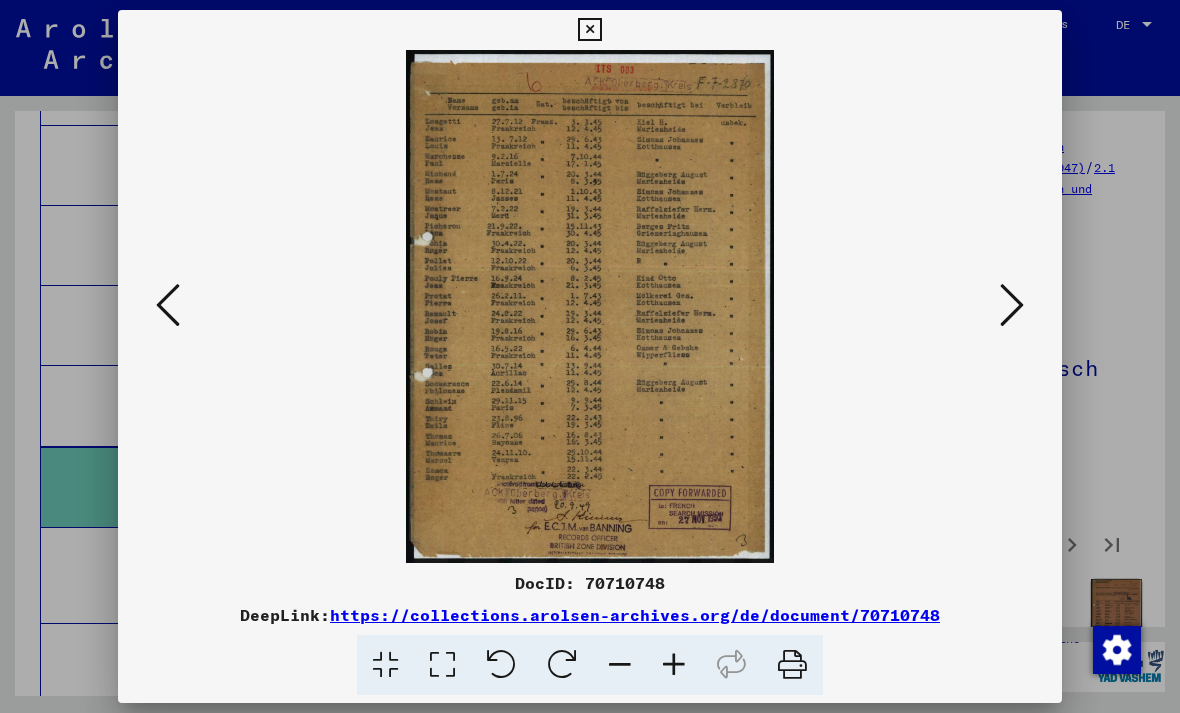 click at bounding box center (1012, 305) 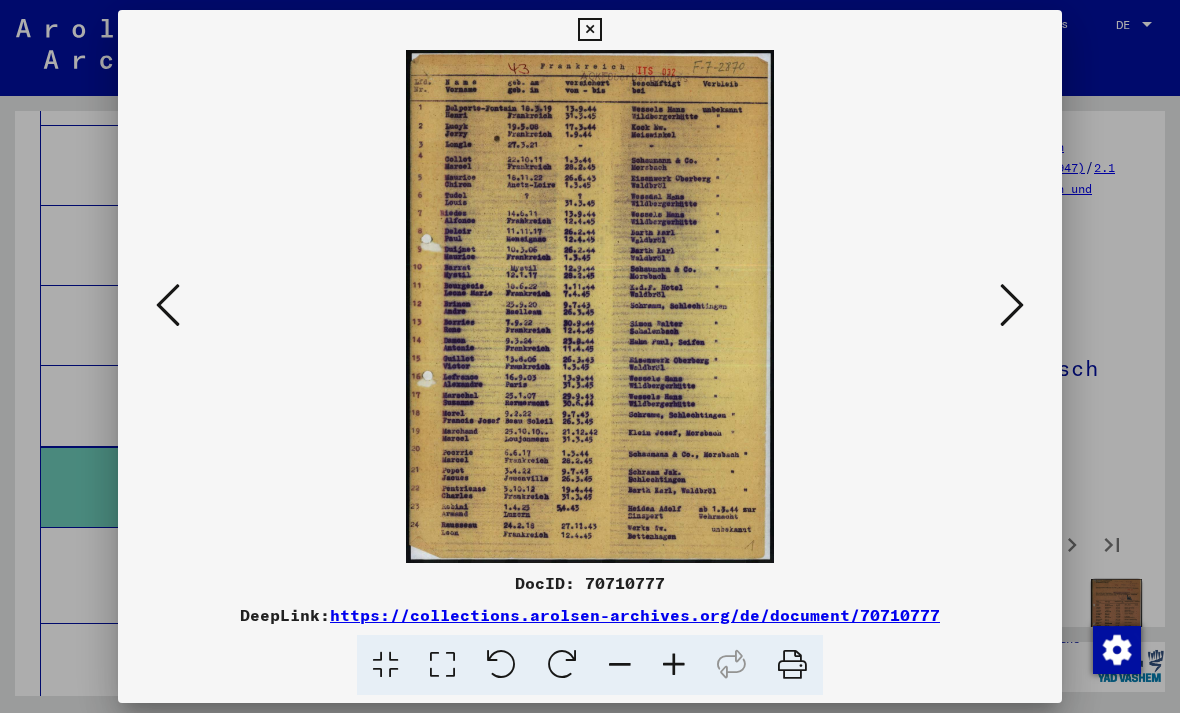 click at bounding box center [1012, 305] 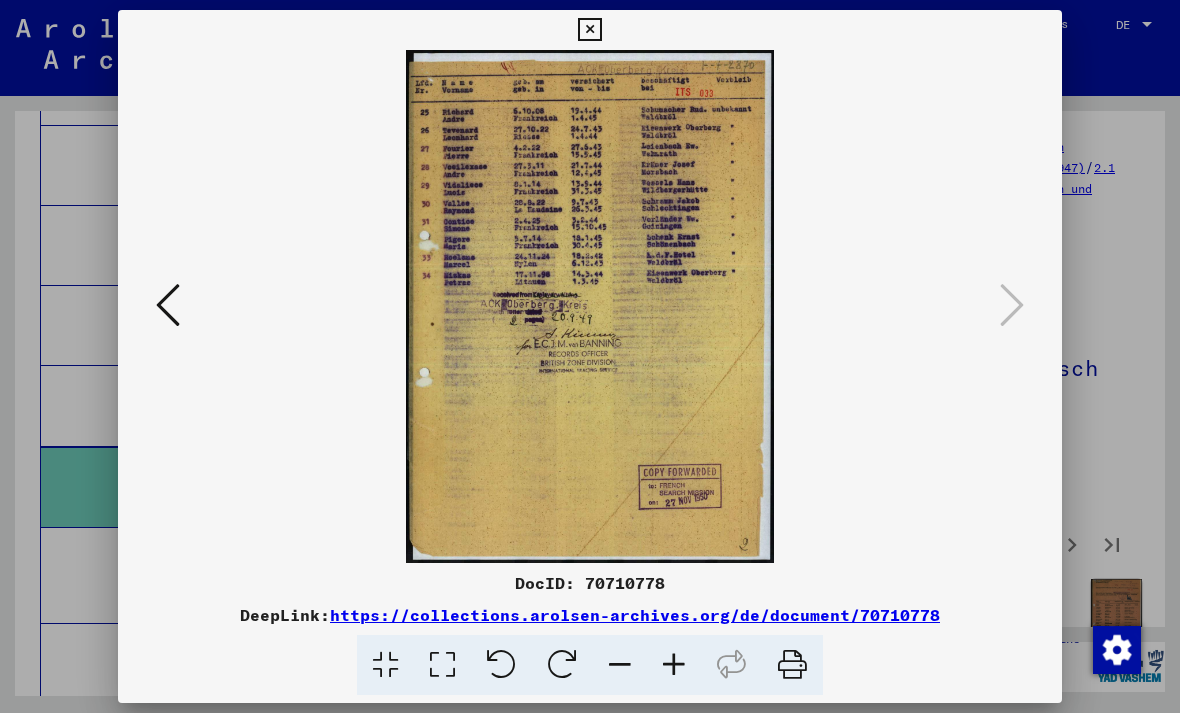 click at bounding box center [168, 306] 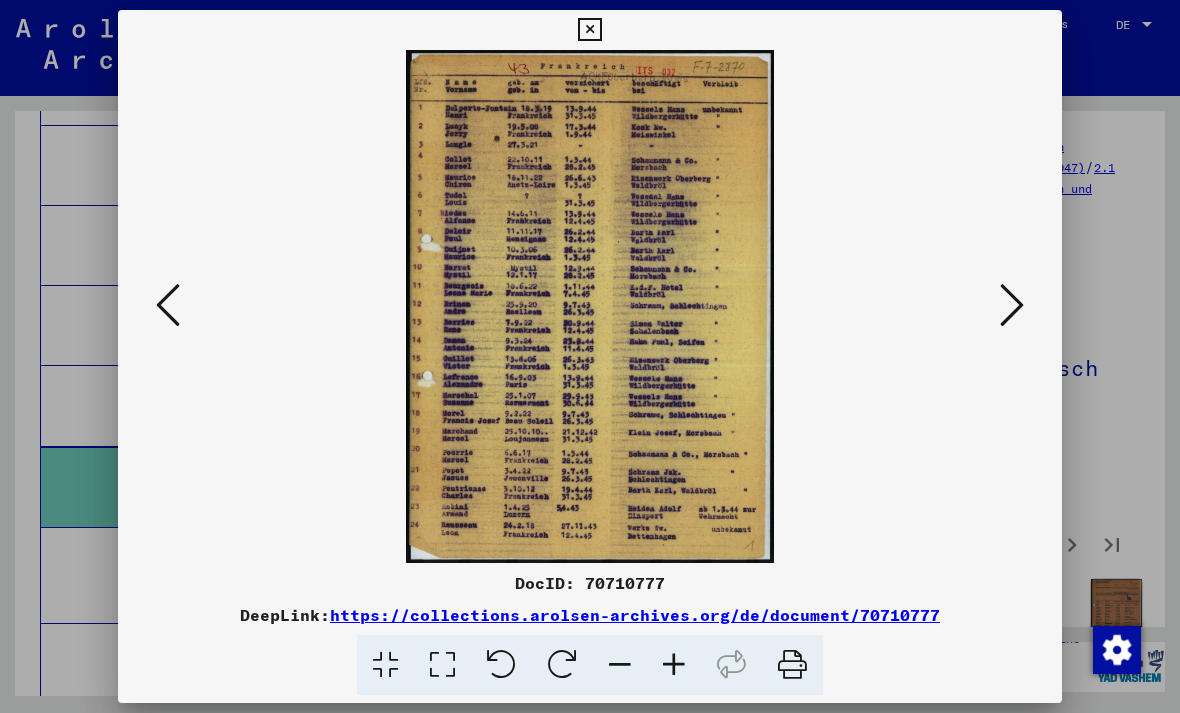 click at bounding box center (168, 306) 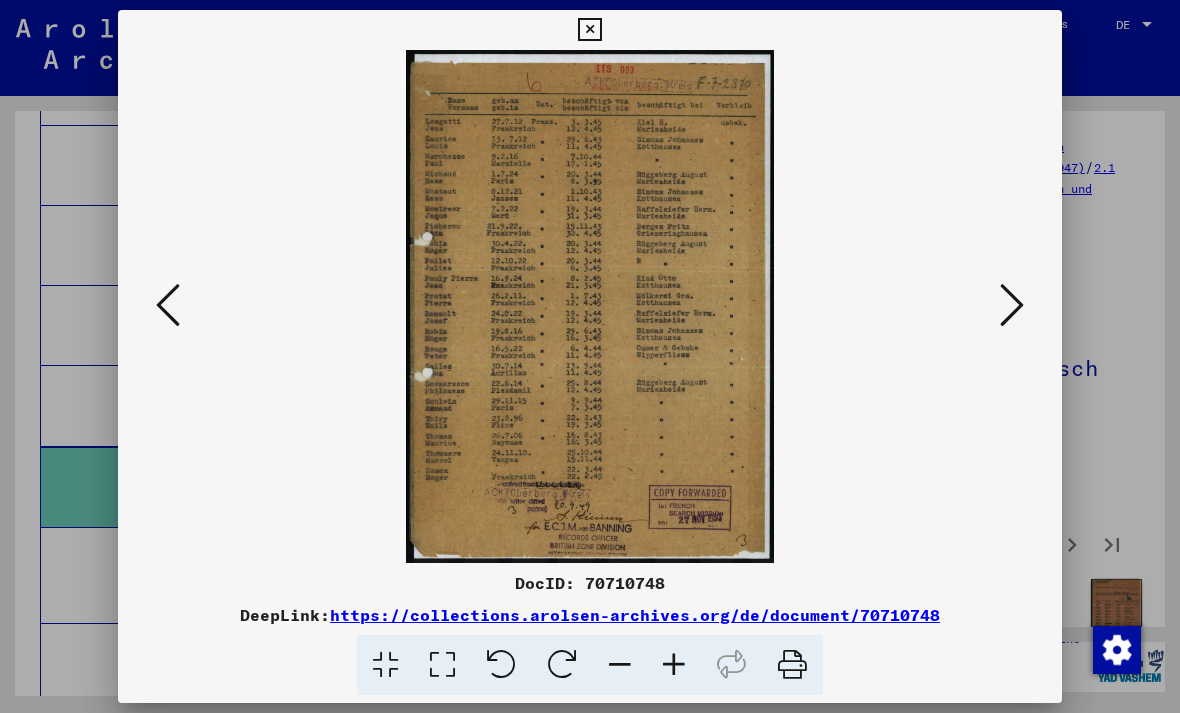 click at bounding box center (168, 306) 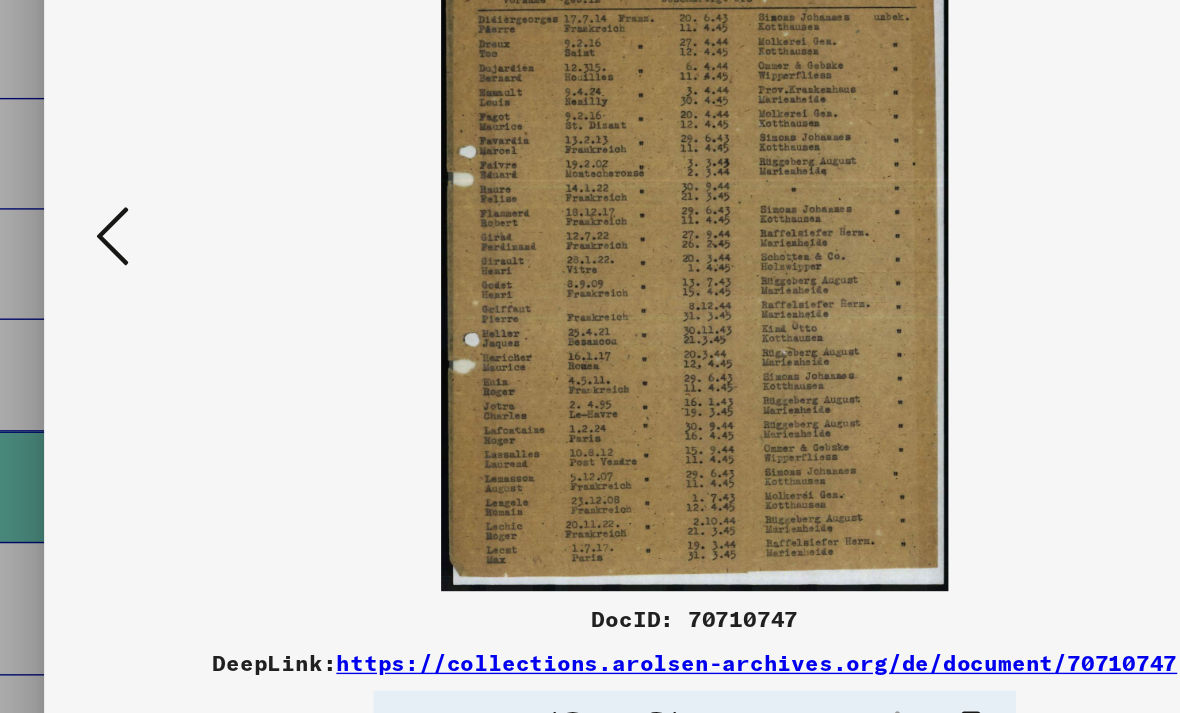 click at bounding box center [168, 305] 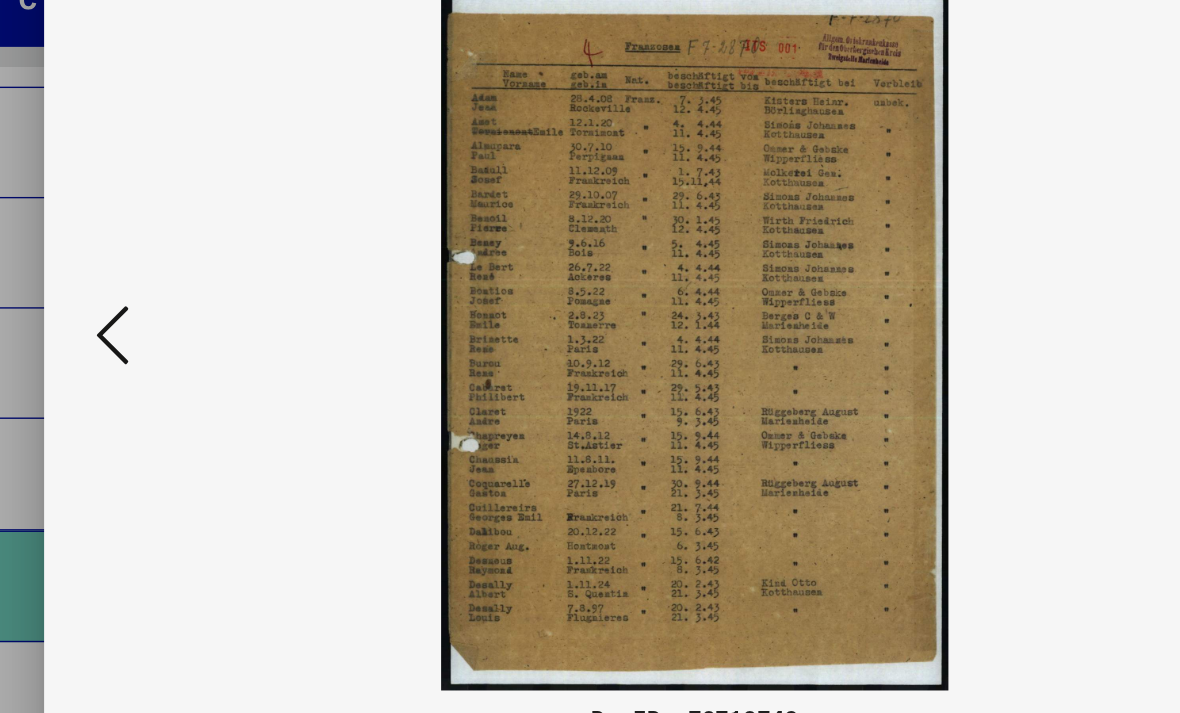 click at bounding box center [168, 305] 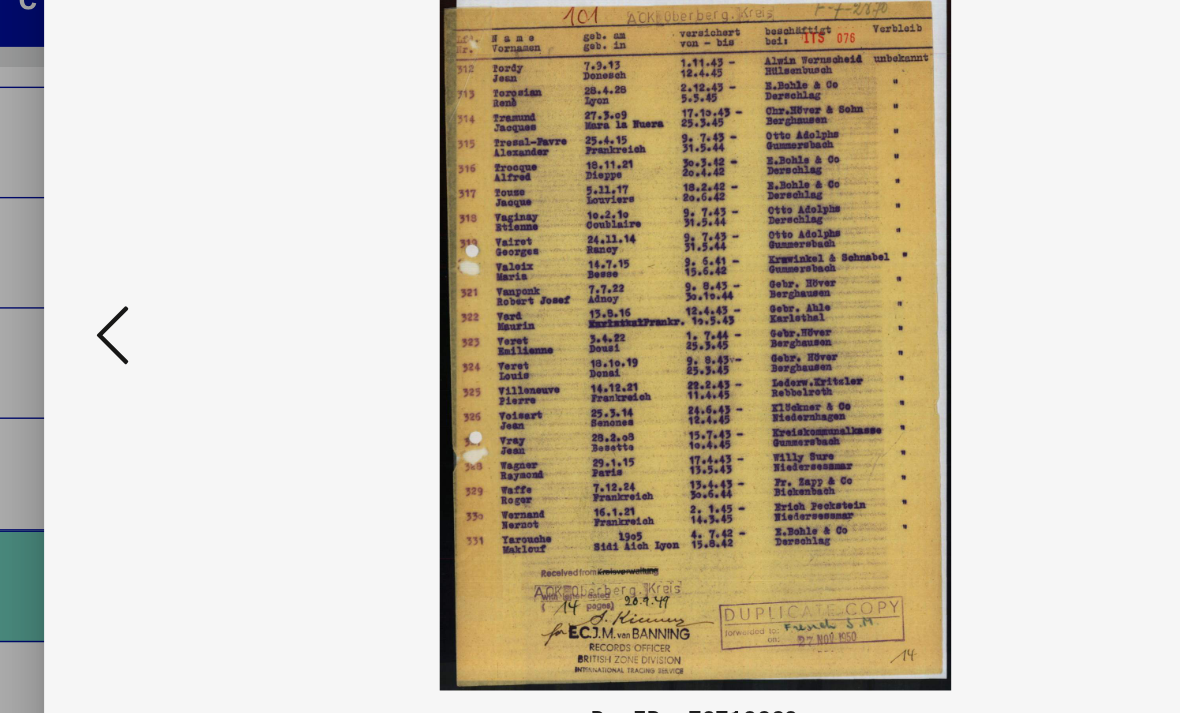 click at bounding box center (168, 305) 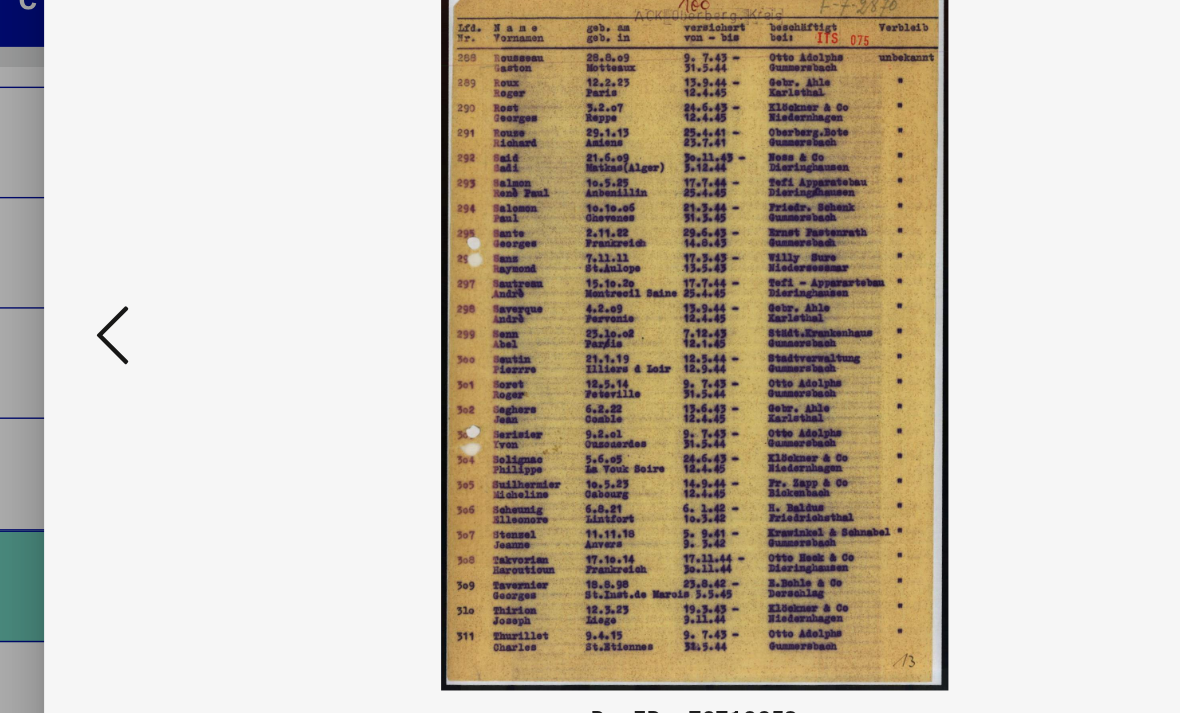 click at bounding box center [168, 305] 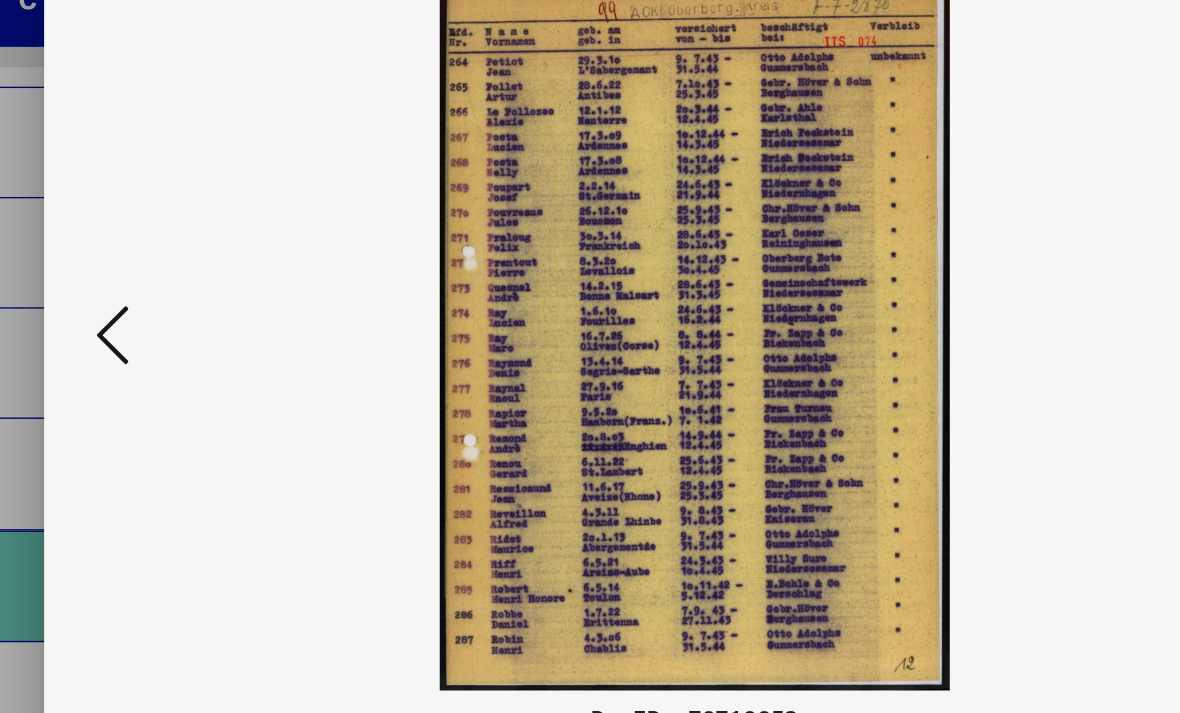 click at bounding box center (168, 305) 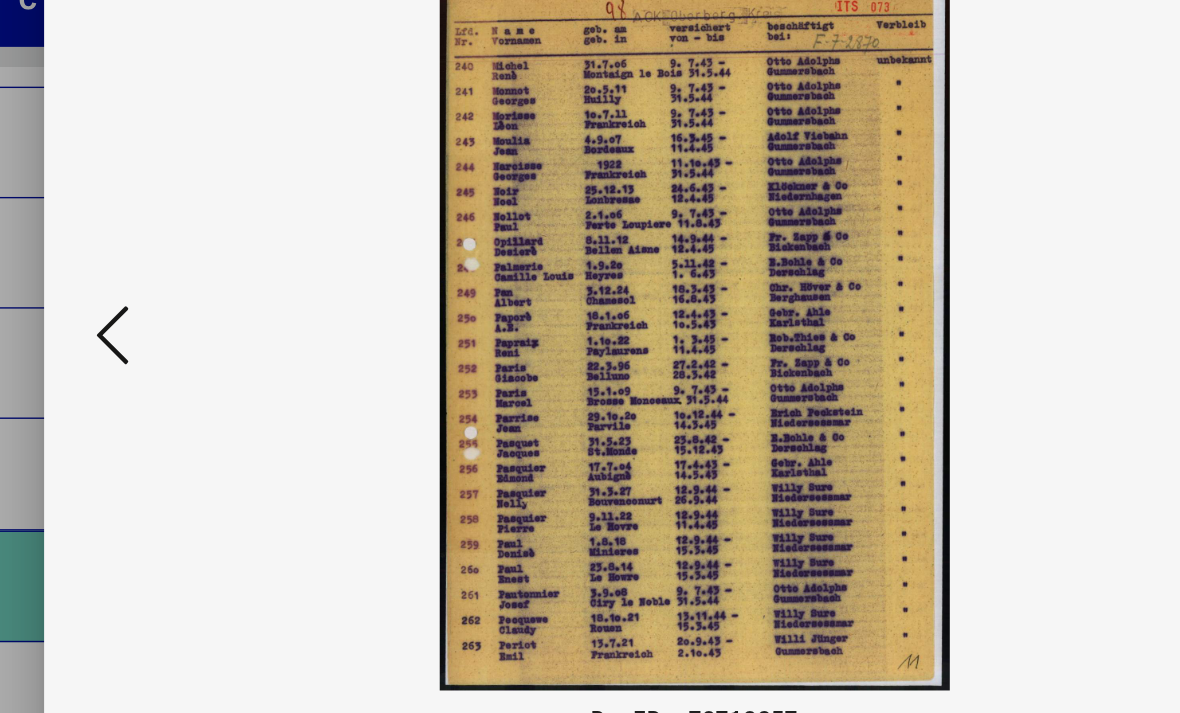 click at bounding box center [168, 305] 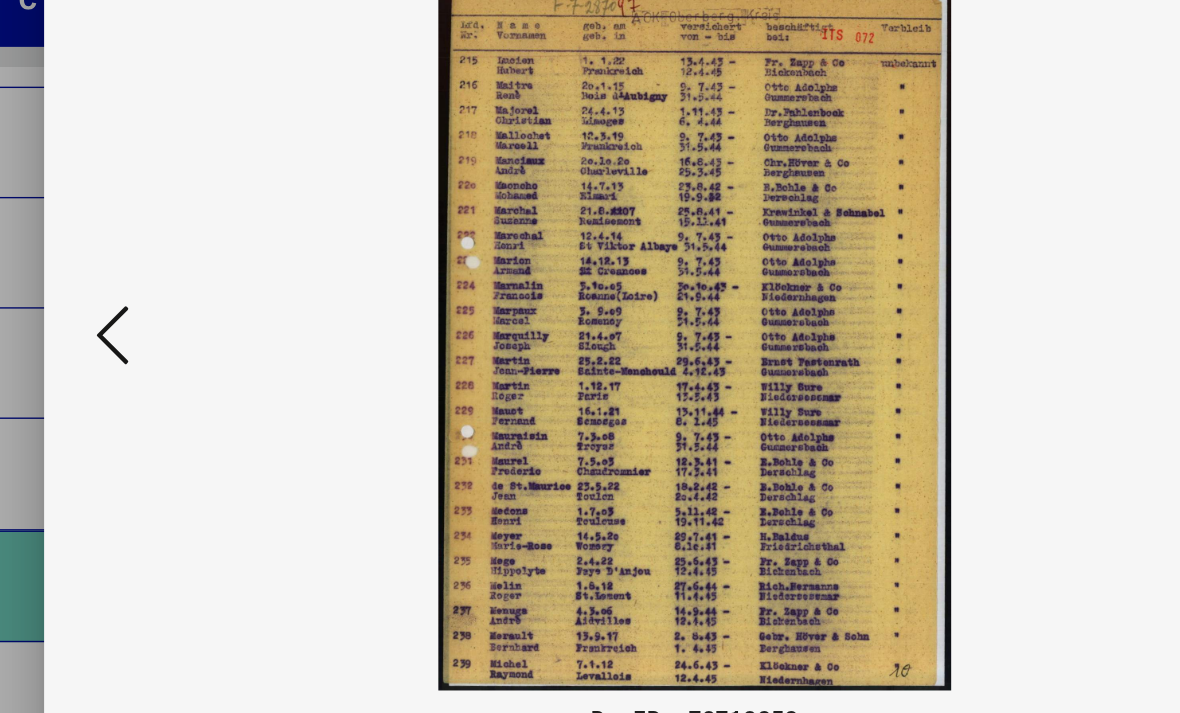 click at bounding box center (168, 305) 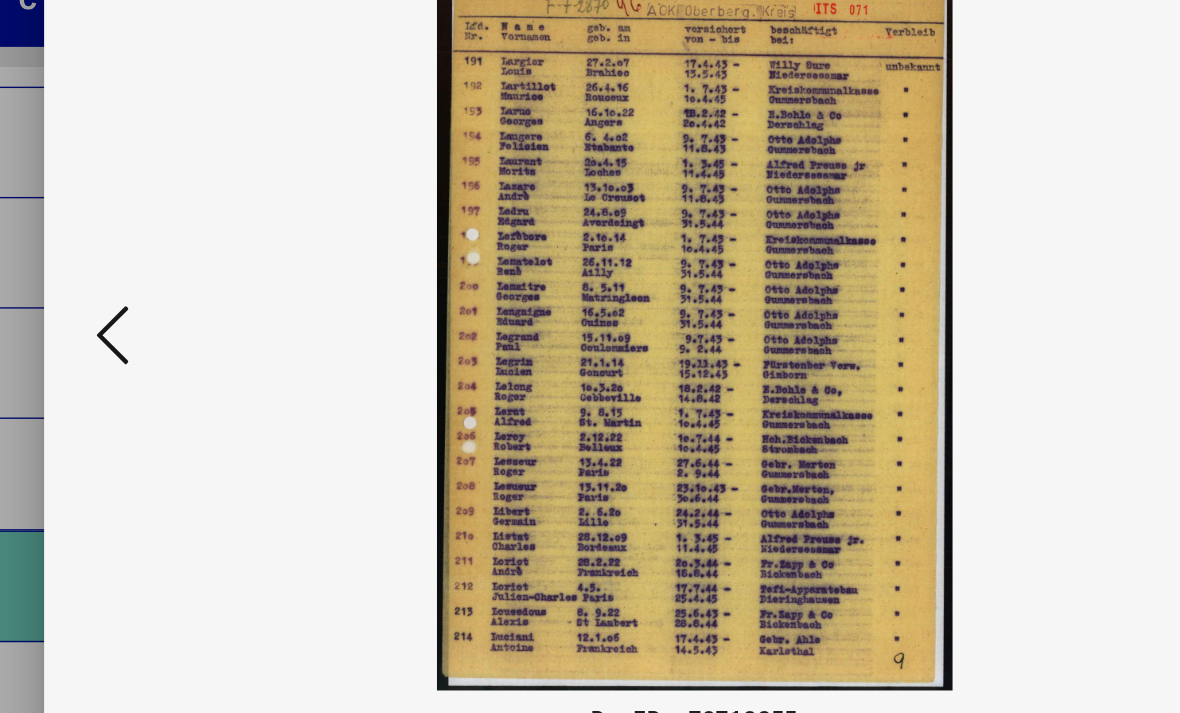 click at bounding box center [168, 305] 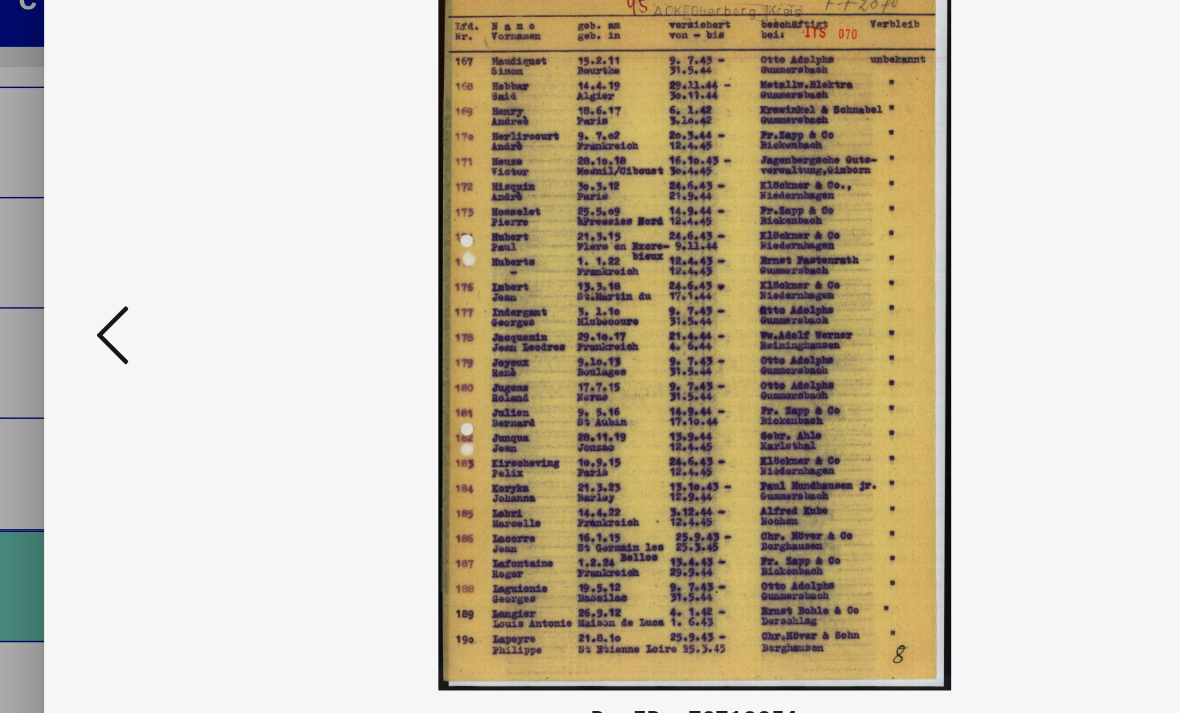click at bounding box center [168, 305] 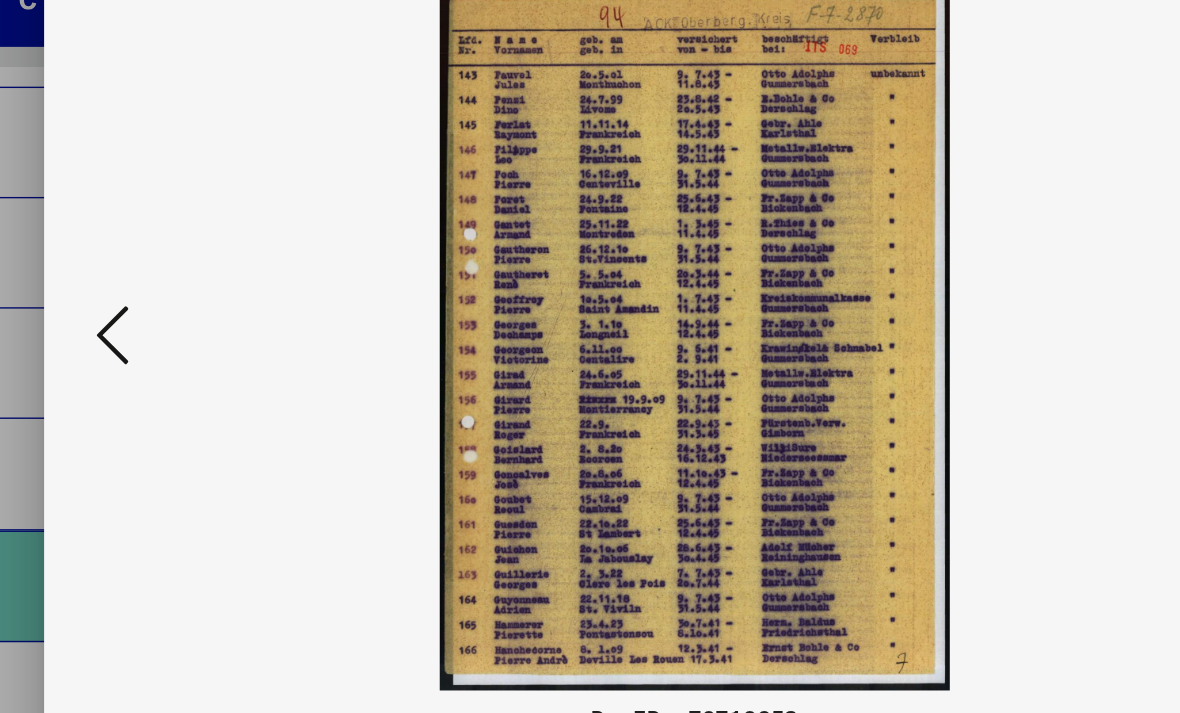 click at bounding box center [168, 305] 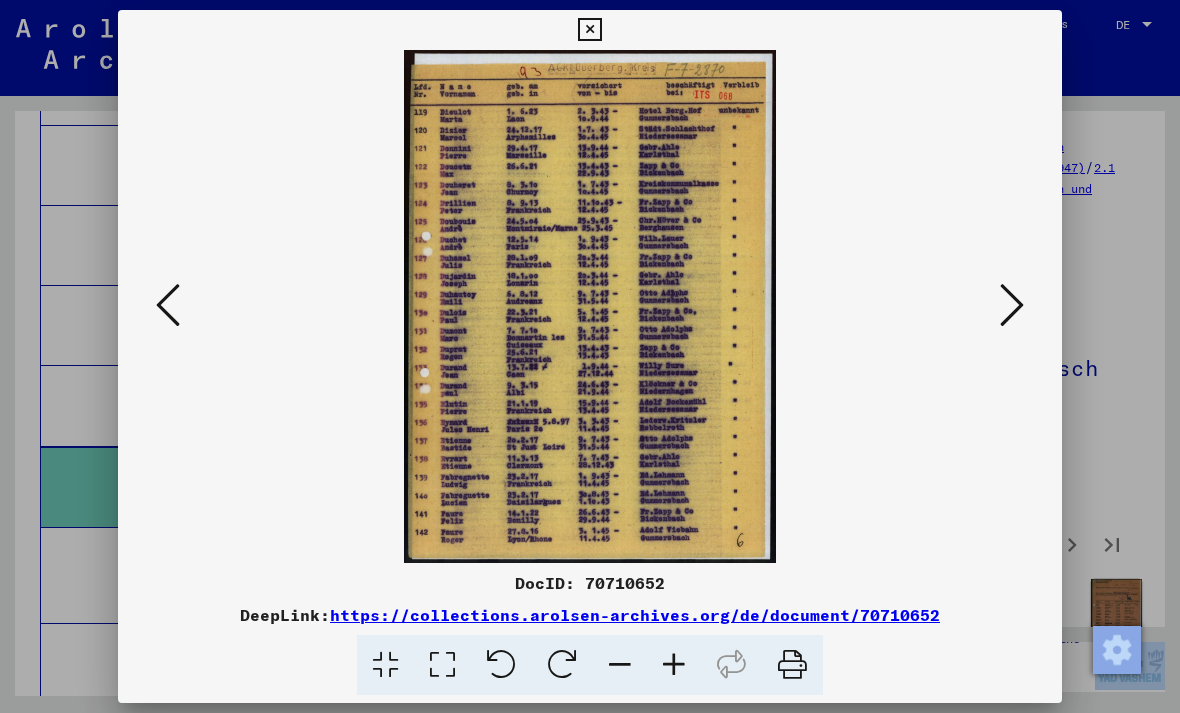 click at bounding box center (589, 30) 